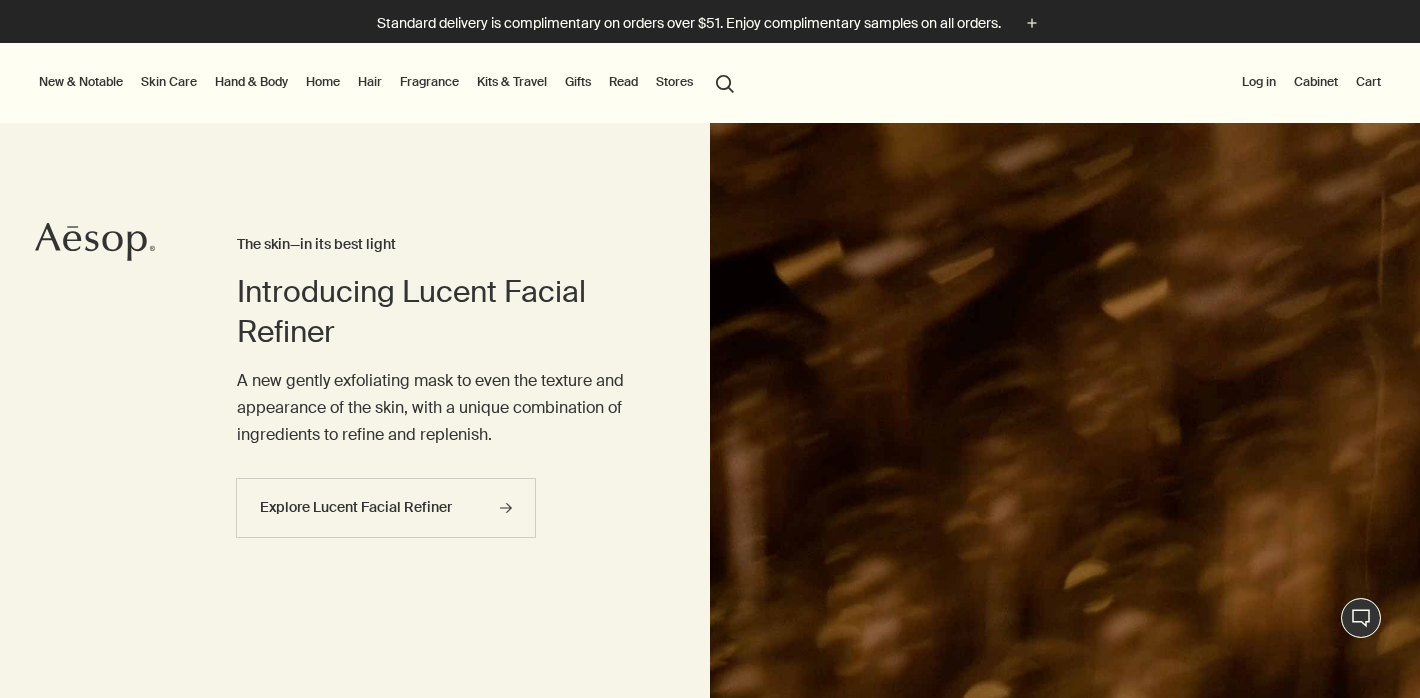 scroll, scrollTop: 0, scrollLeft: 0, axis: both 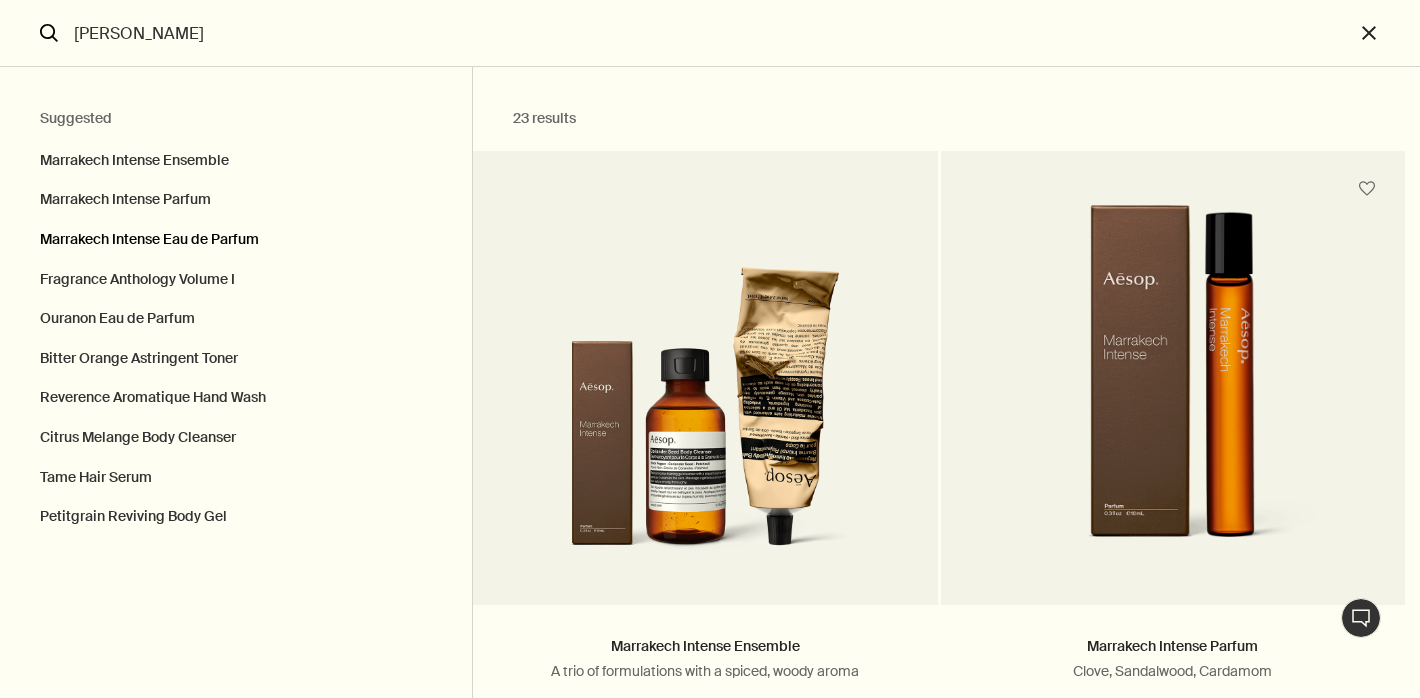 click on "Marrakech Intense Eau de Parfum" at bounding box center (236, 240) 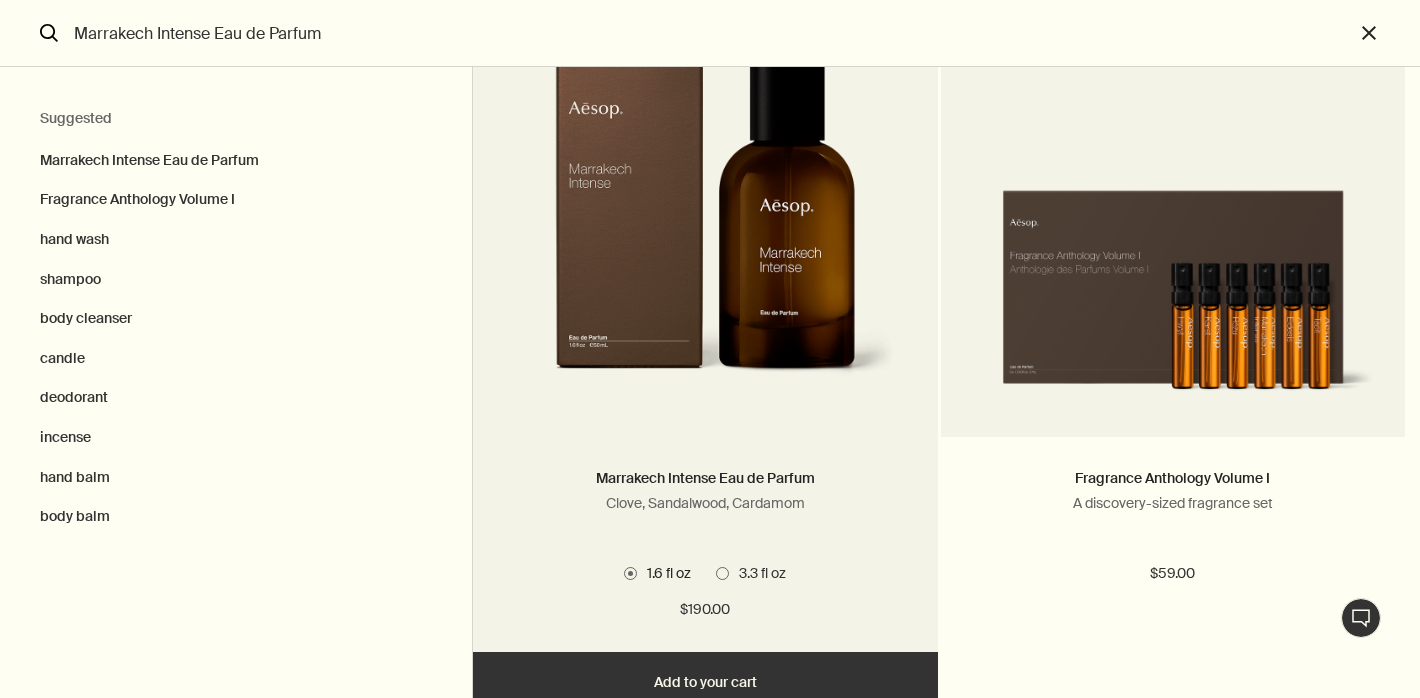 scroll, scrollTop: 222, scrollLeft: 0, axis: vertical 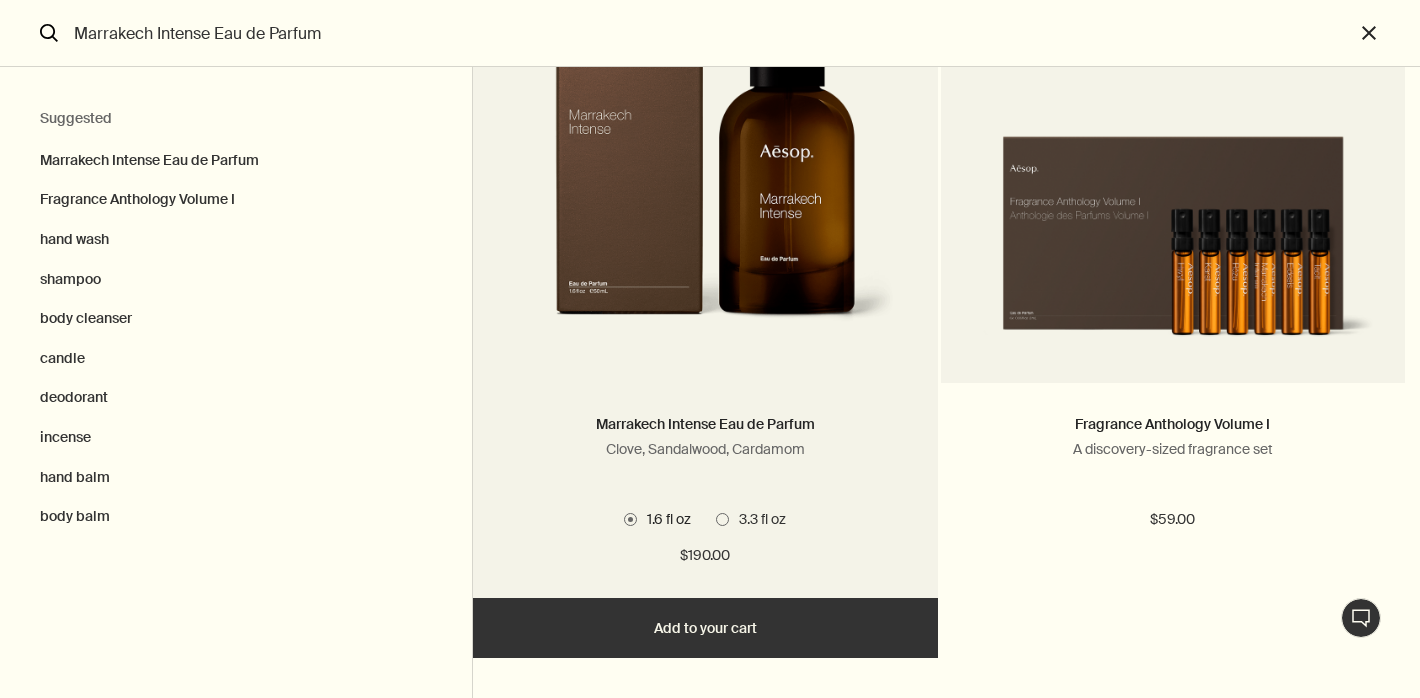 click on "Add Add to your cart" at bounding box center [705, 628] 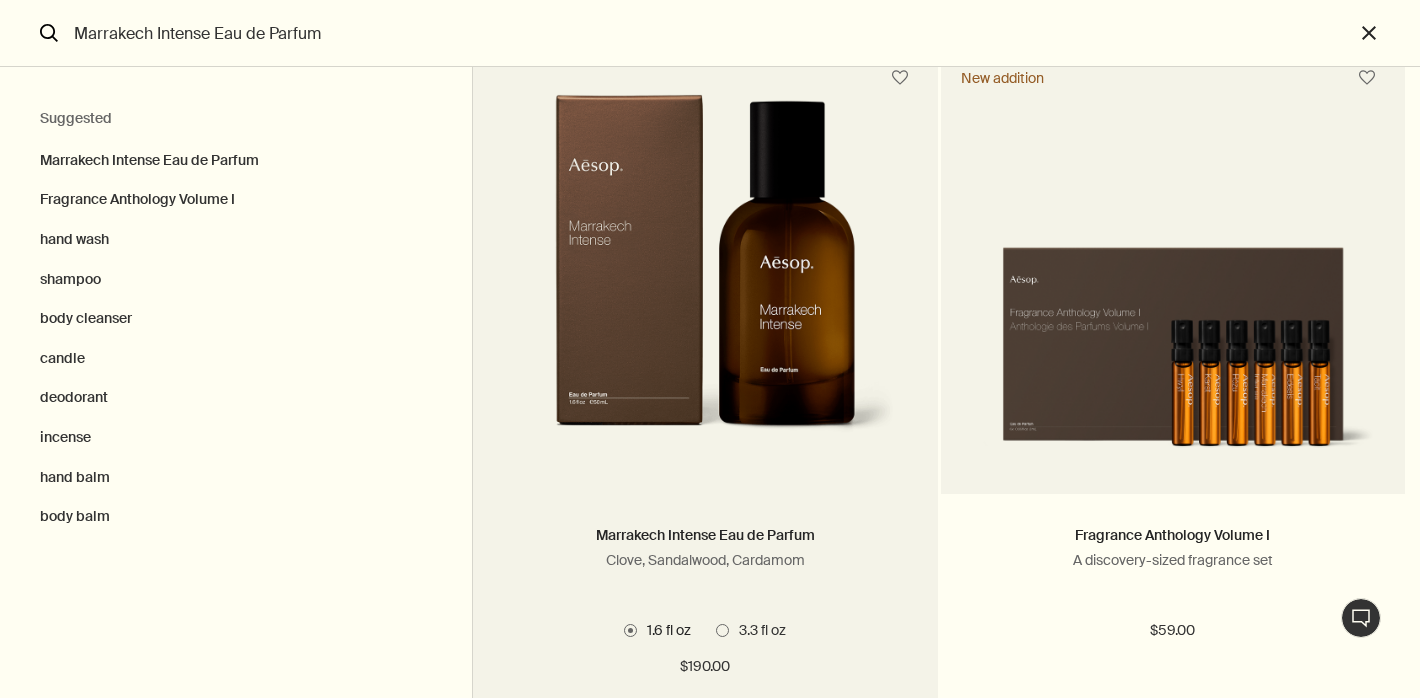 scroll, scrollTop: 0, scrollLeft: 0, axis: both 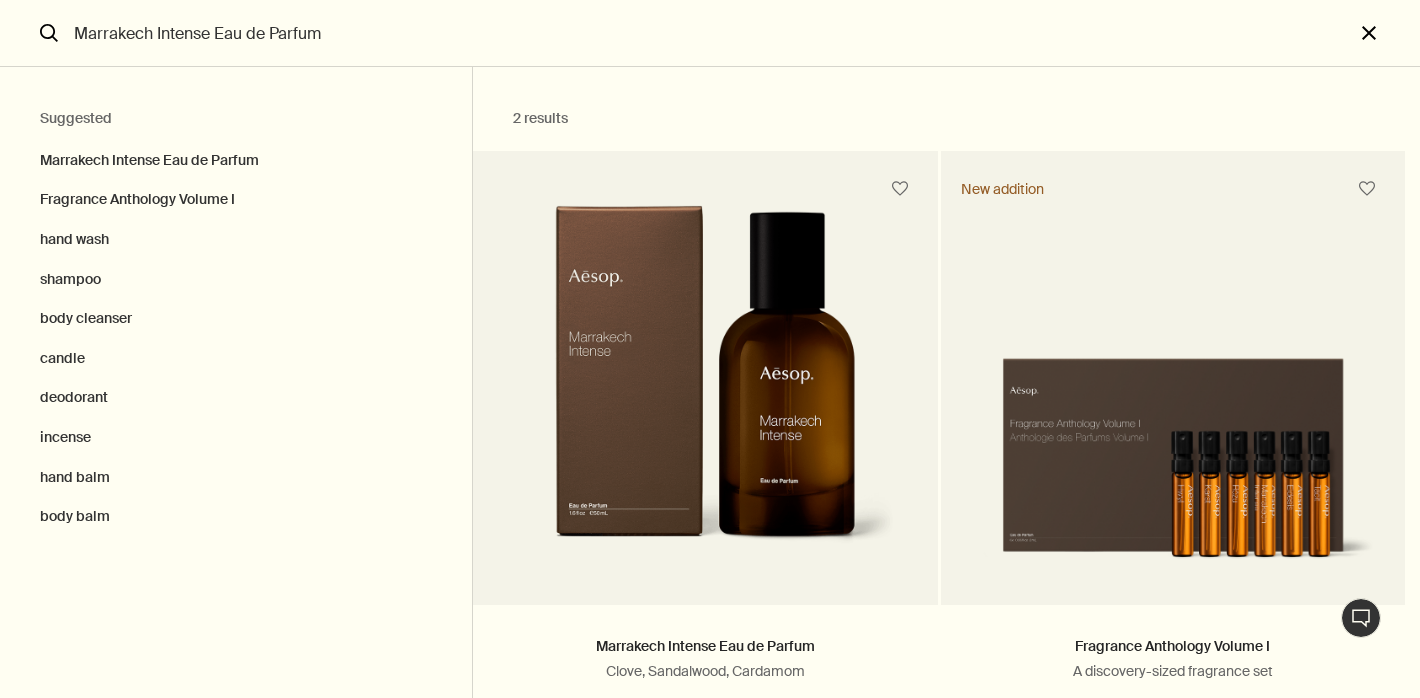click on "close" at bounding box center [1387, 33] 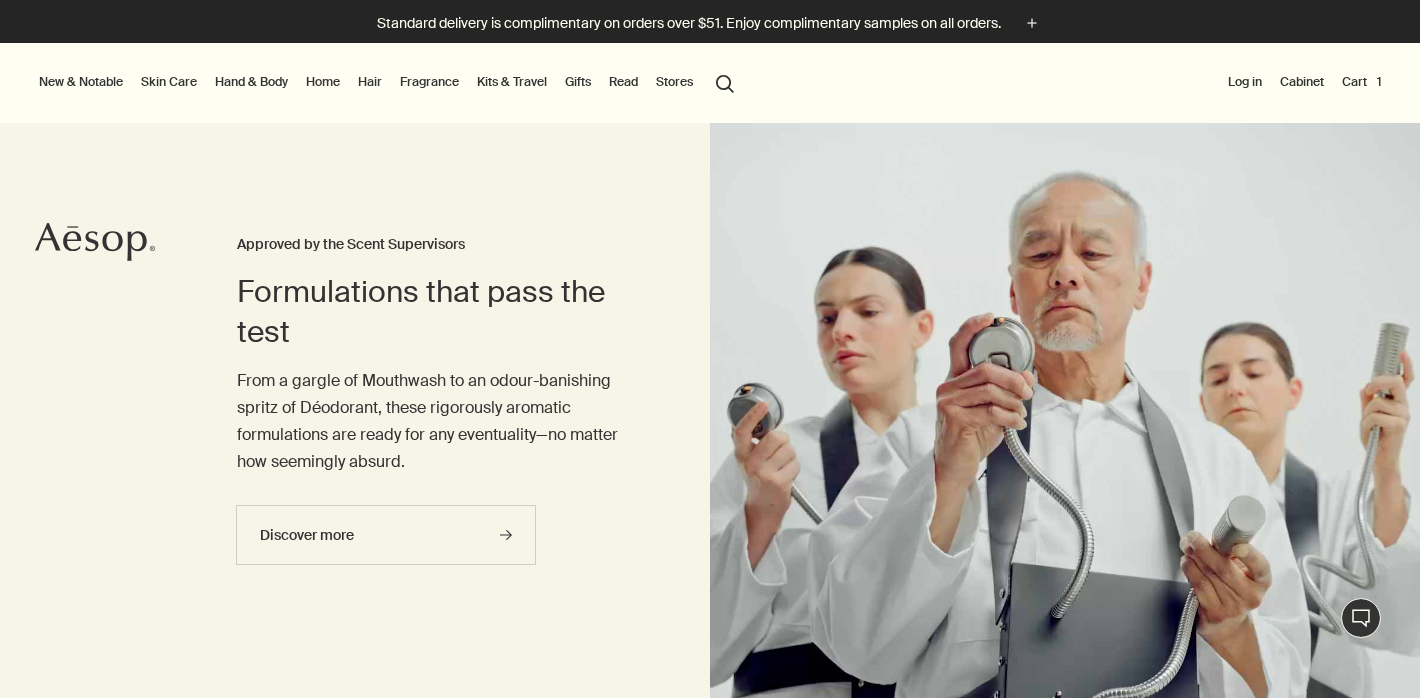 click on "search Search" at bounding box center [725, 82] 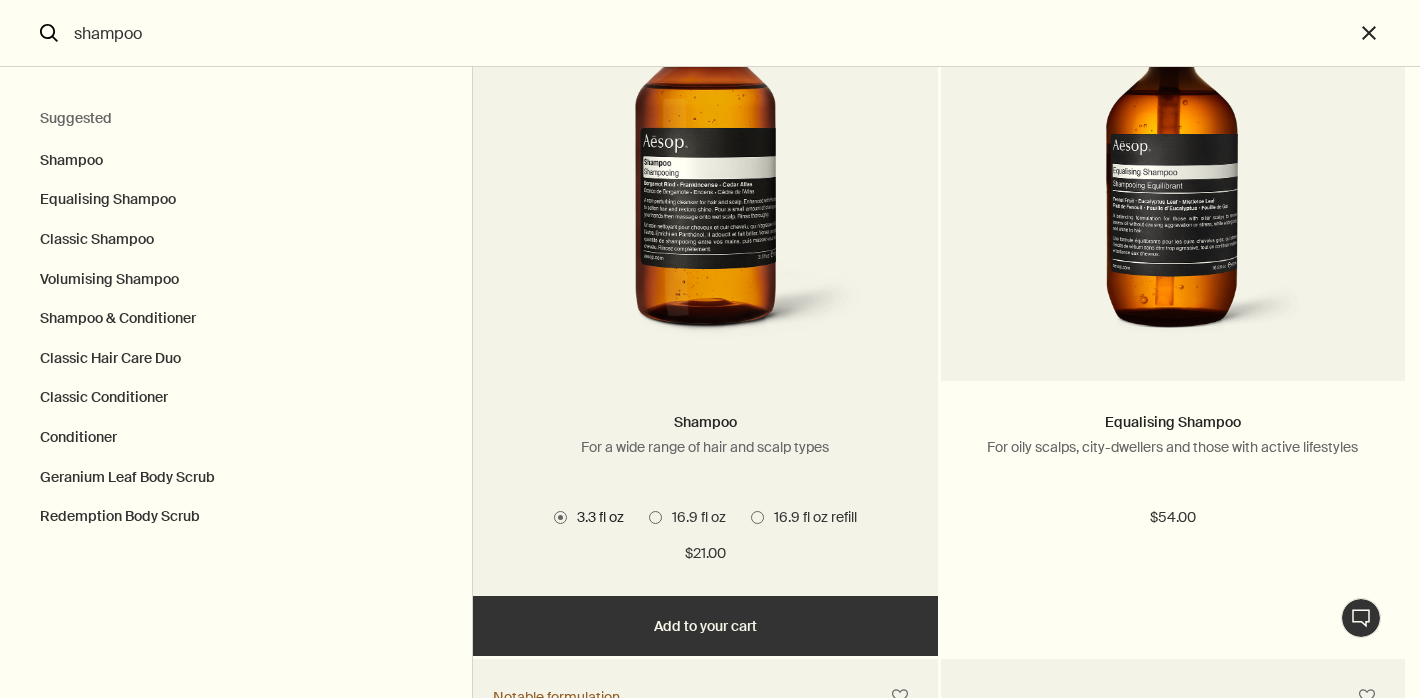 scroll, scrollTop: 232, scrollLeft: 0, axis: vertical 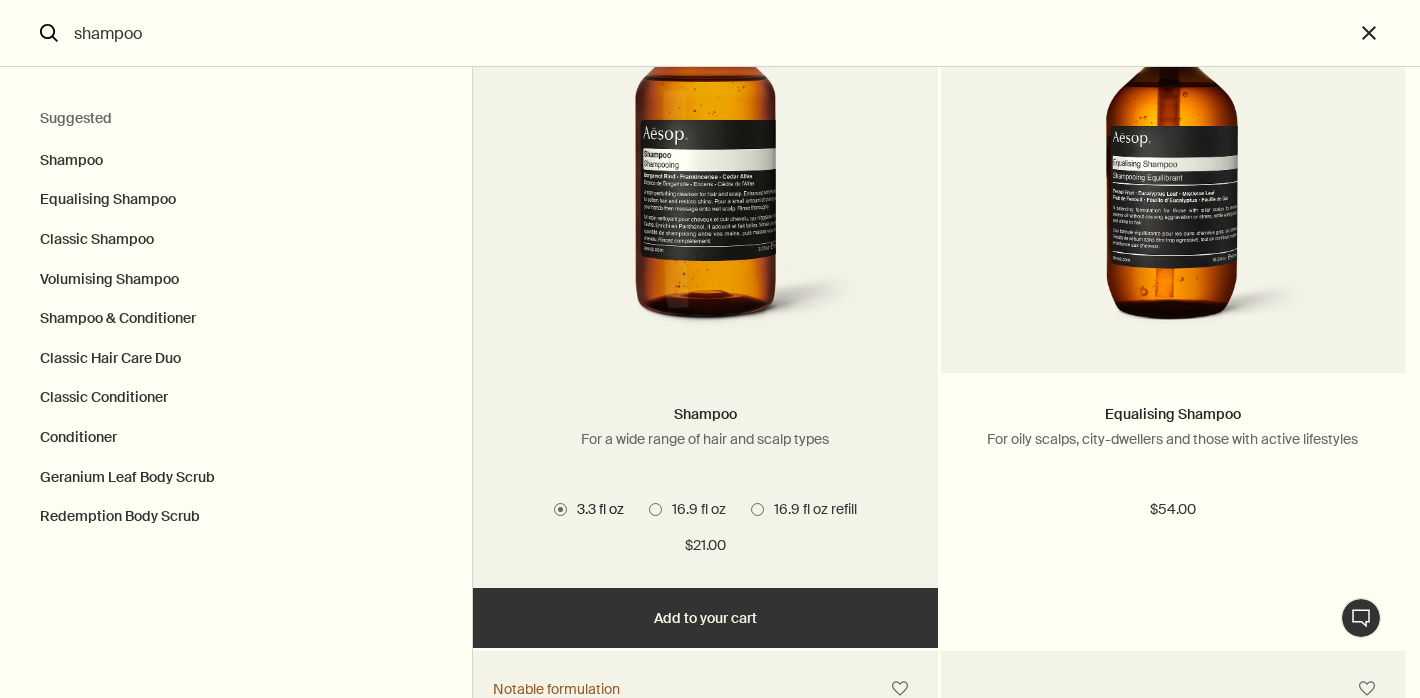 click at bounding box center [757, 509] 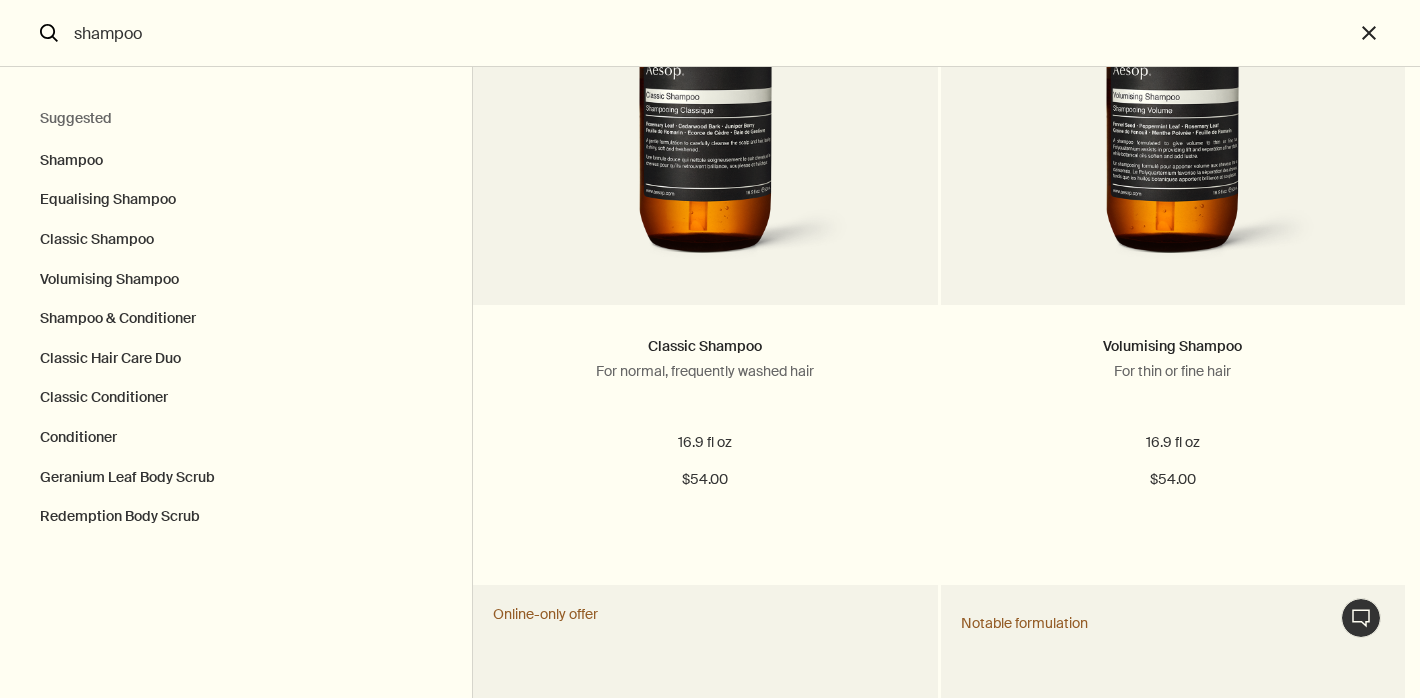 scroll, scrollTop: 1212, scrollLeft: 0, axis: vertical 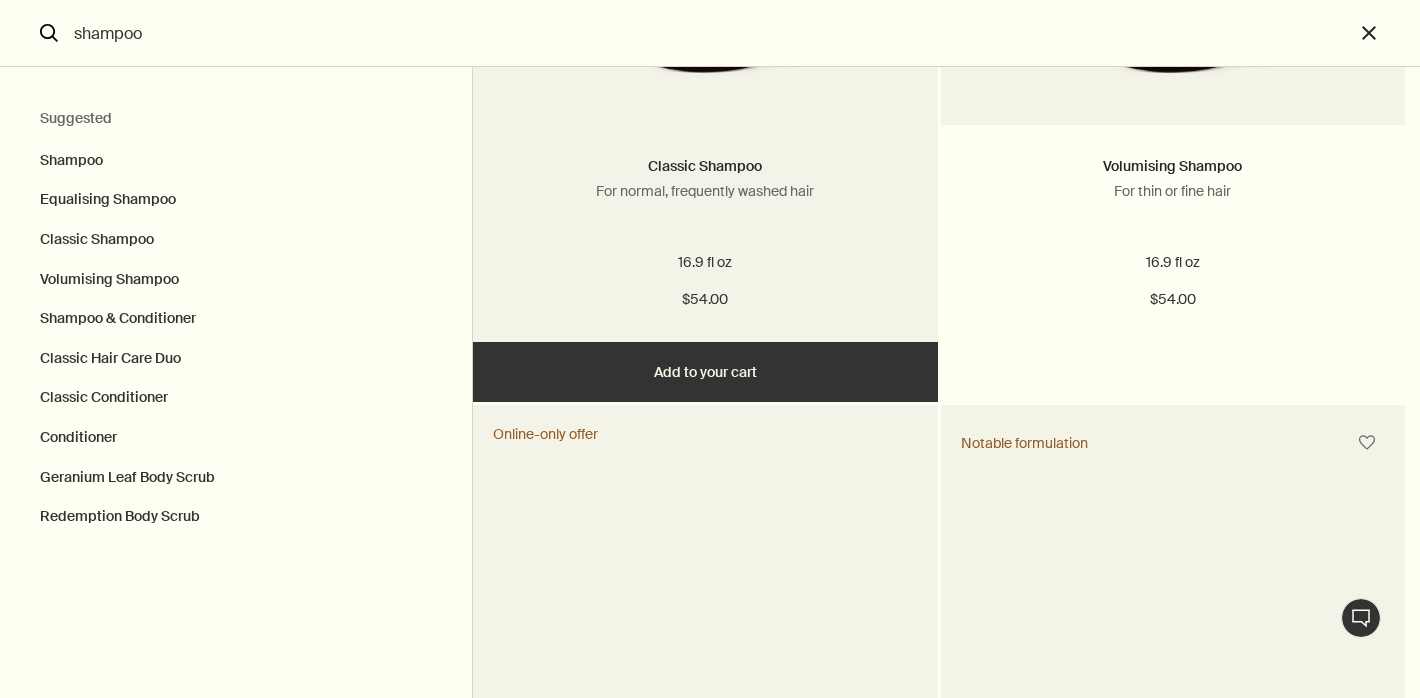 click on "Add Add to your cart" at bounding box center (705, 372) 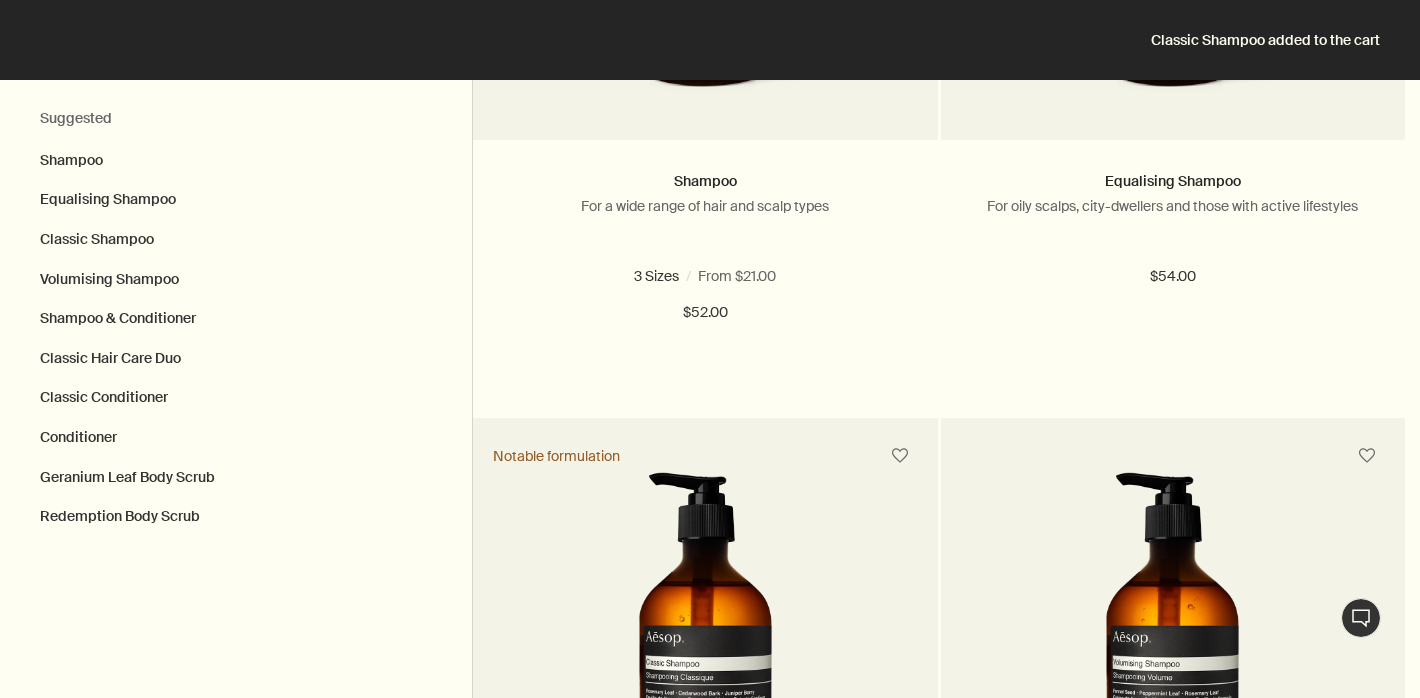 scroll, scrollTop: 0, scrollLeft: 0, axis: both 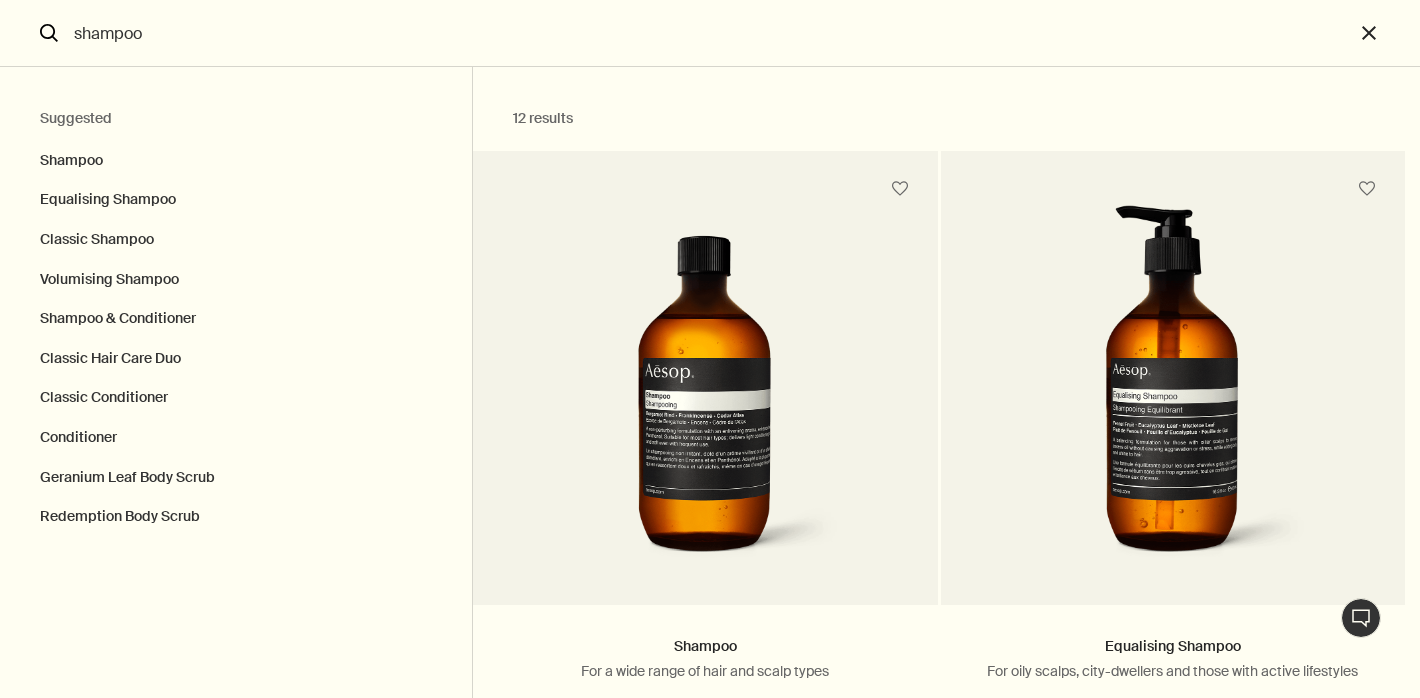 drag, startPoint x: 346, startPoint y: 37, endPoint x: 83, endPoint y: 28, distance: 263.15396 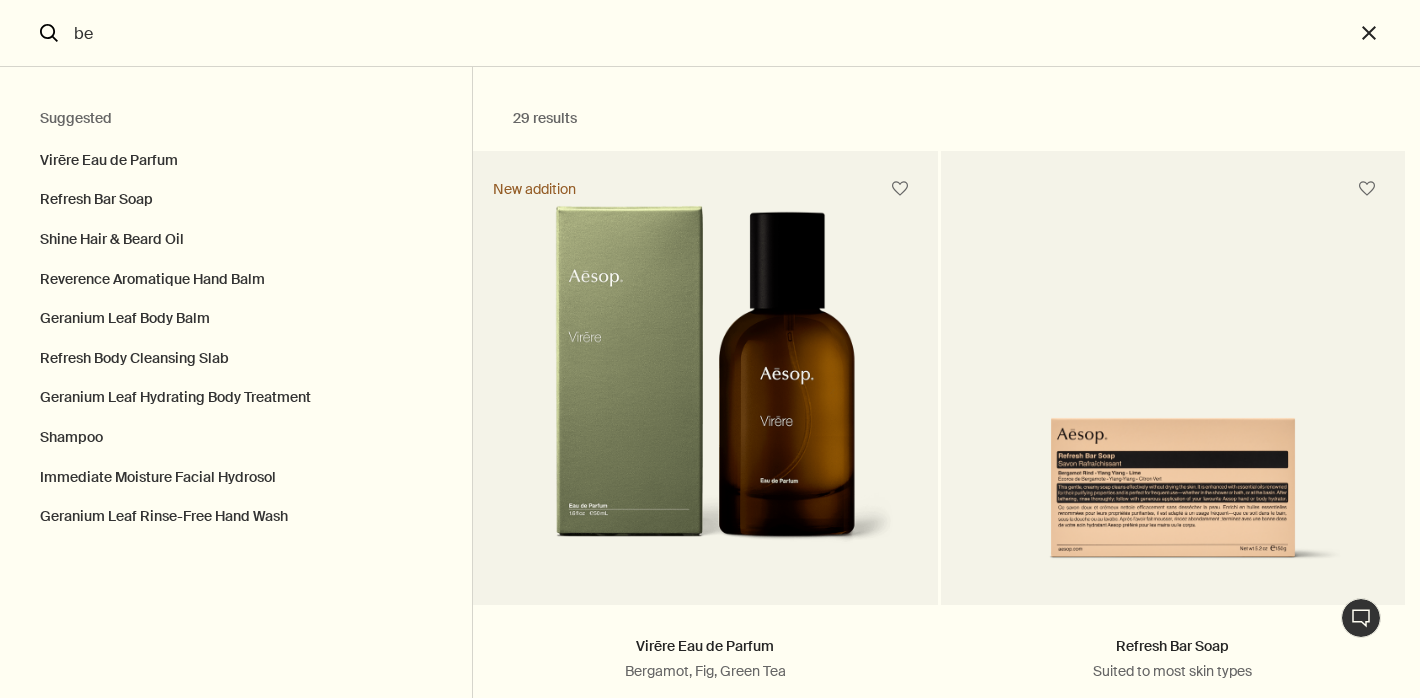type on "b" 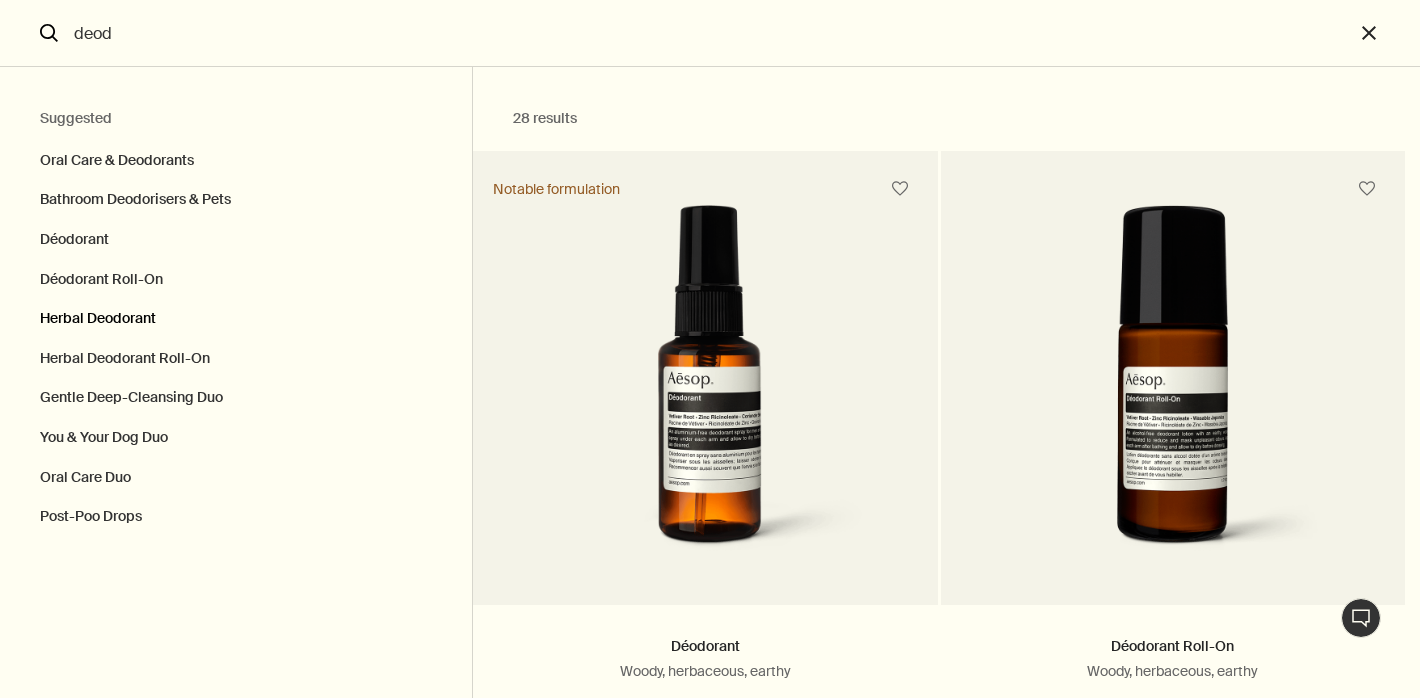 click on "Herbal Deodorant" at bounding box center (236, 319) 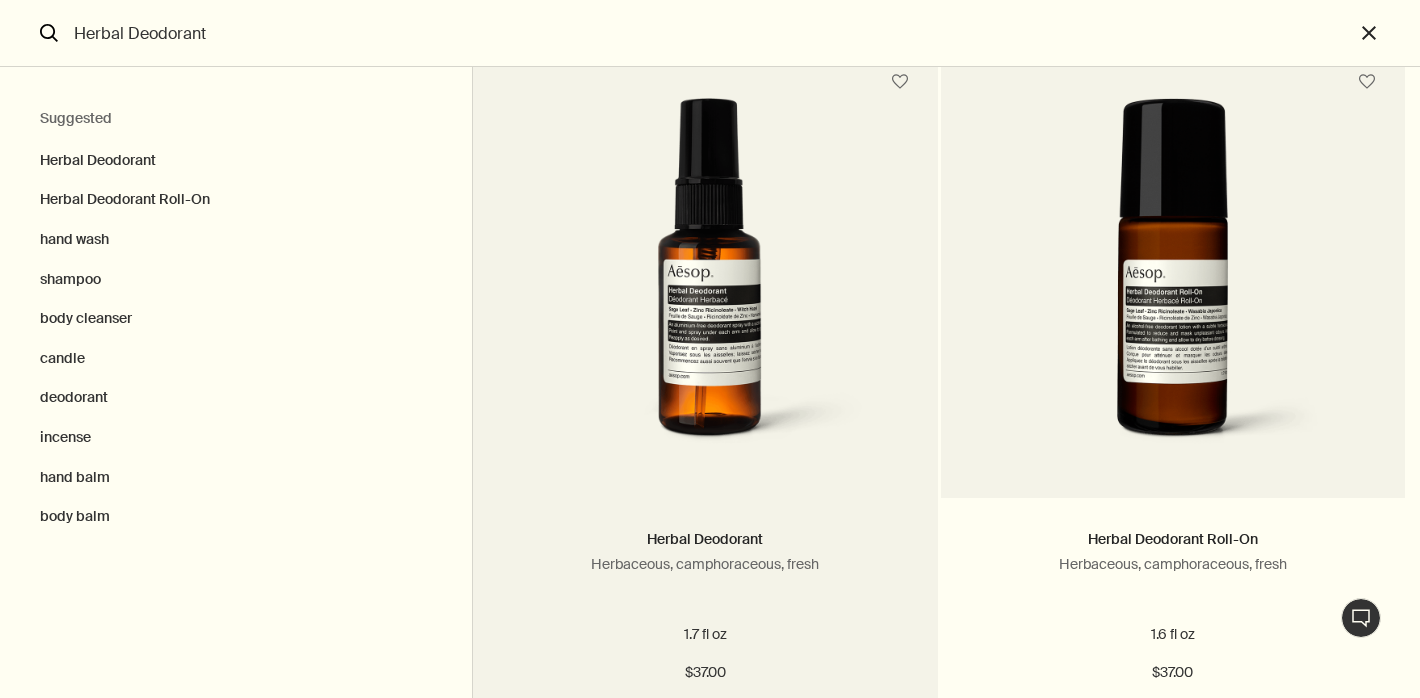 scroll, scrollTop: 162, scrollLeft: 0, axis: vertical 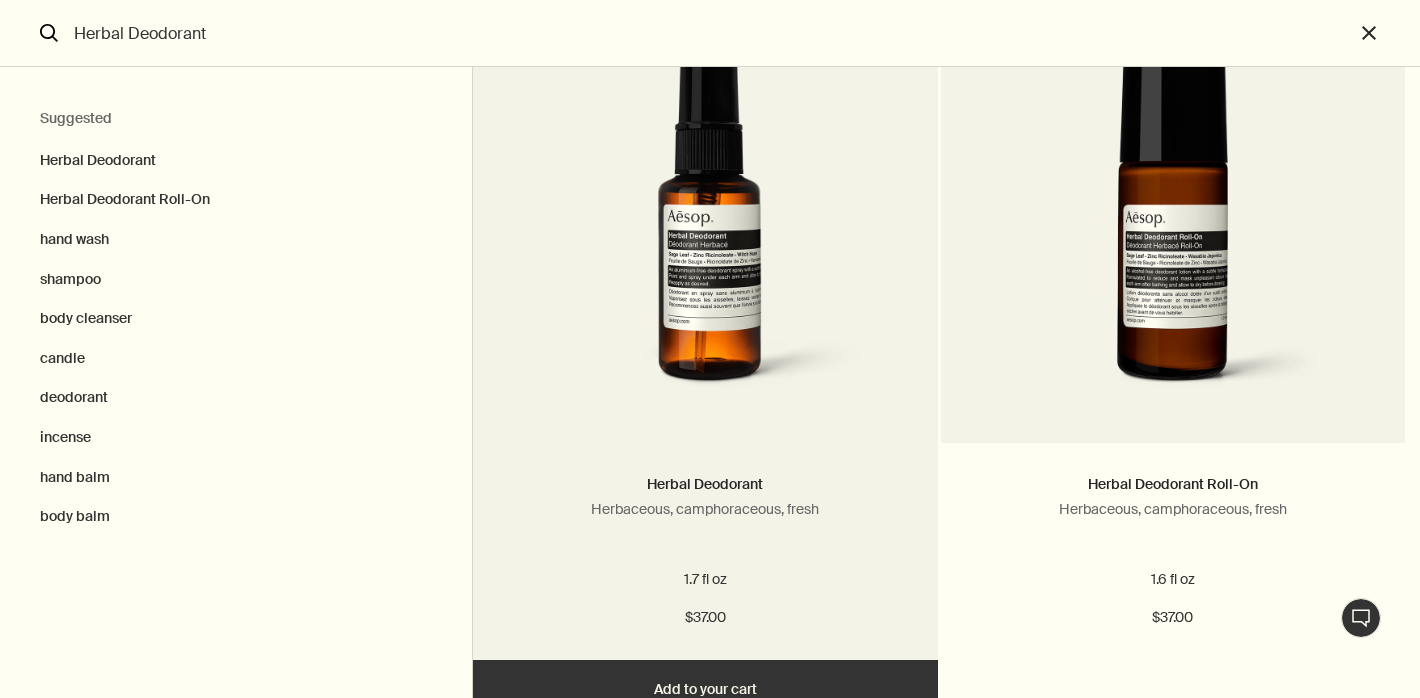click at bounding box center [706, 228] 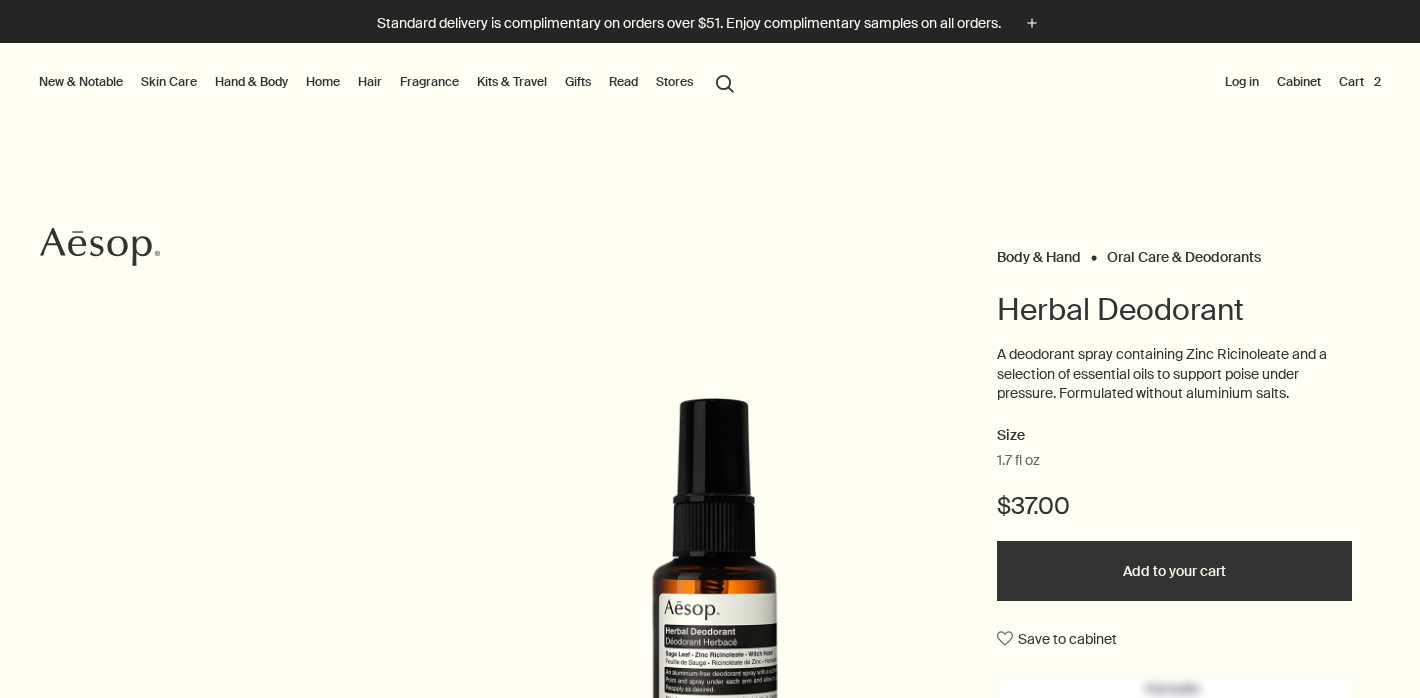 scroll, scrollTop: 0, scrollLeft: 0, axis: both 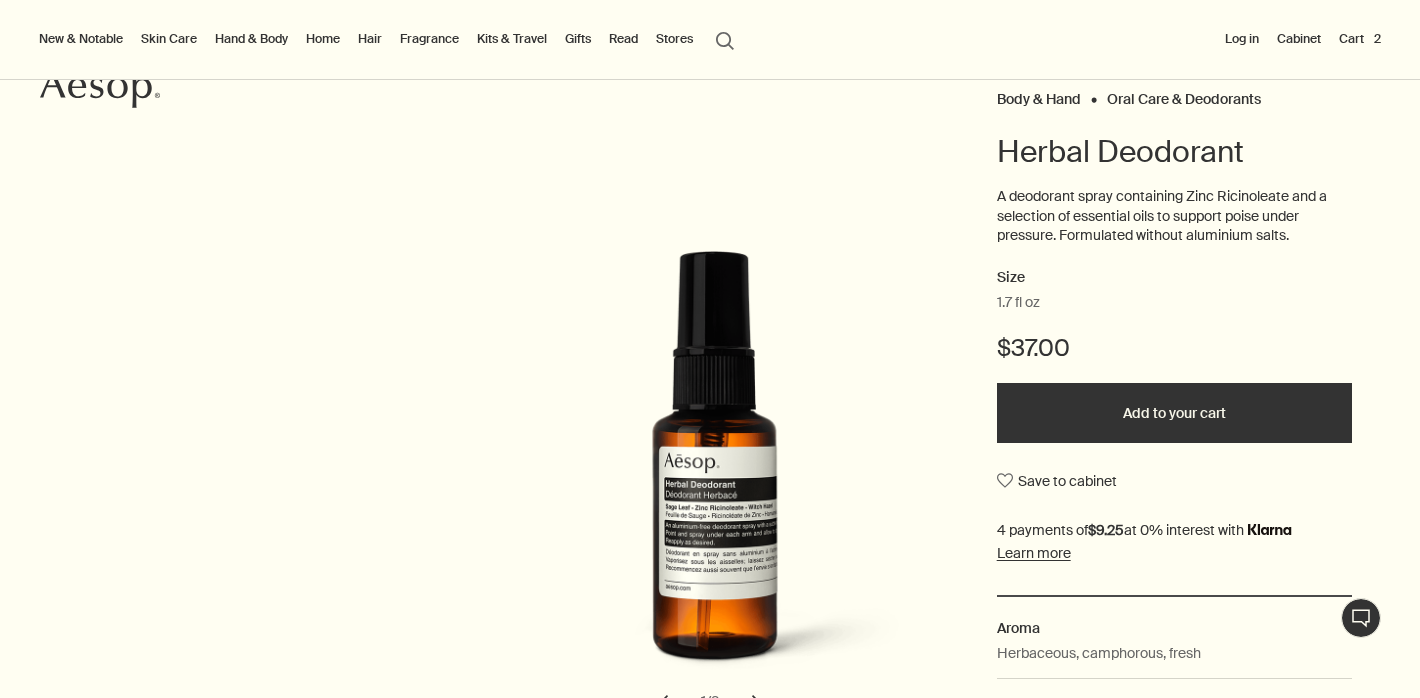 click on "Add to your cart" at bounding box center [1174, 413] 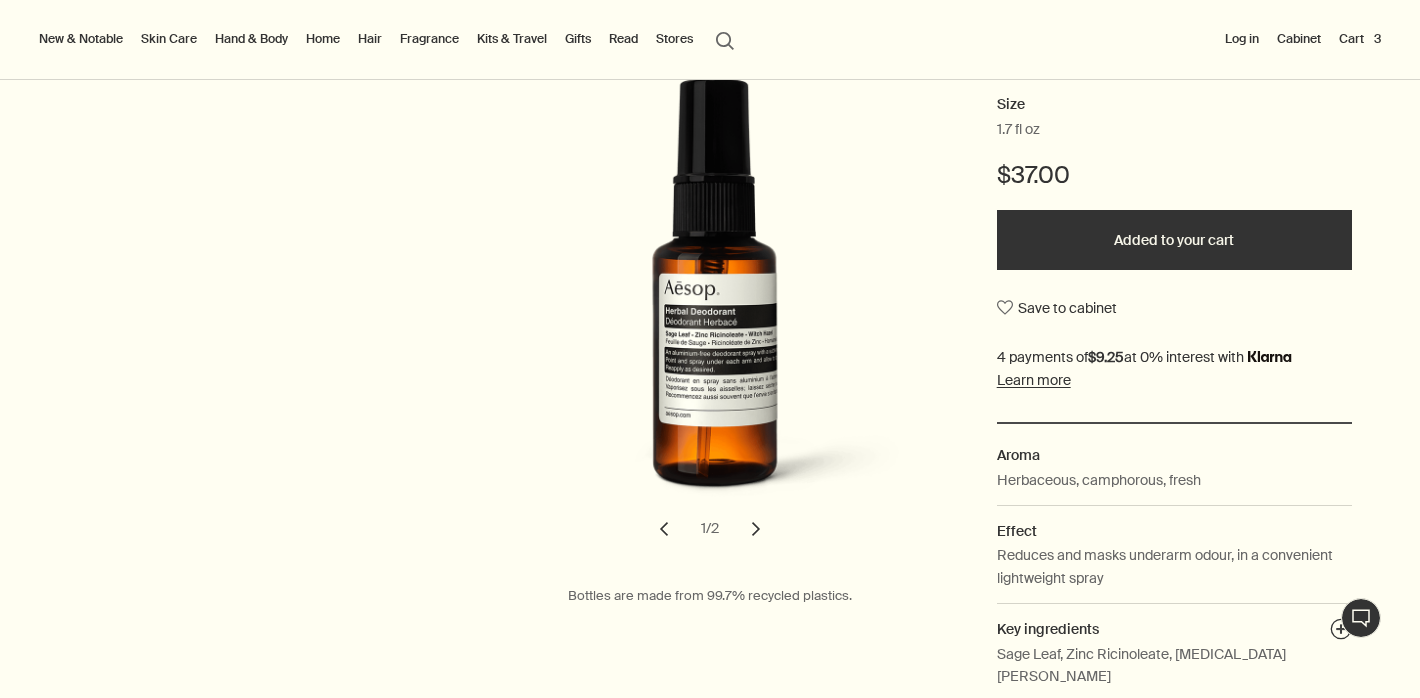 scroll, scrollTop: 0, scrollLeft: 0, axis: both 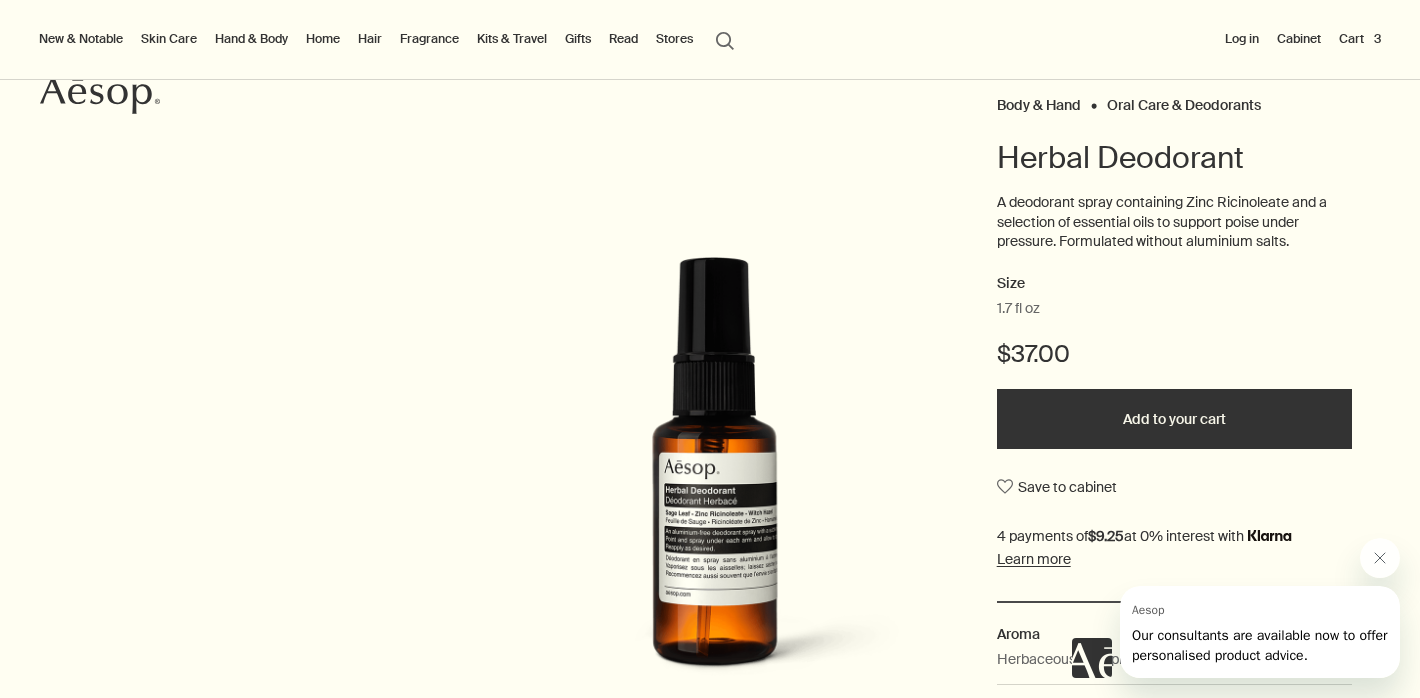 click on "Cart 3" at bounding box center (1360, 39) 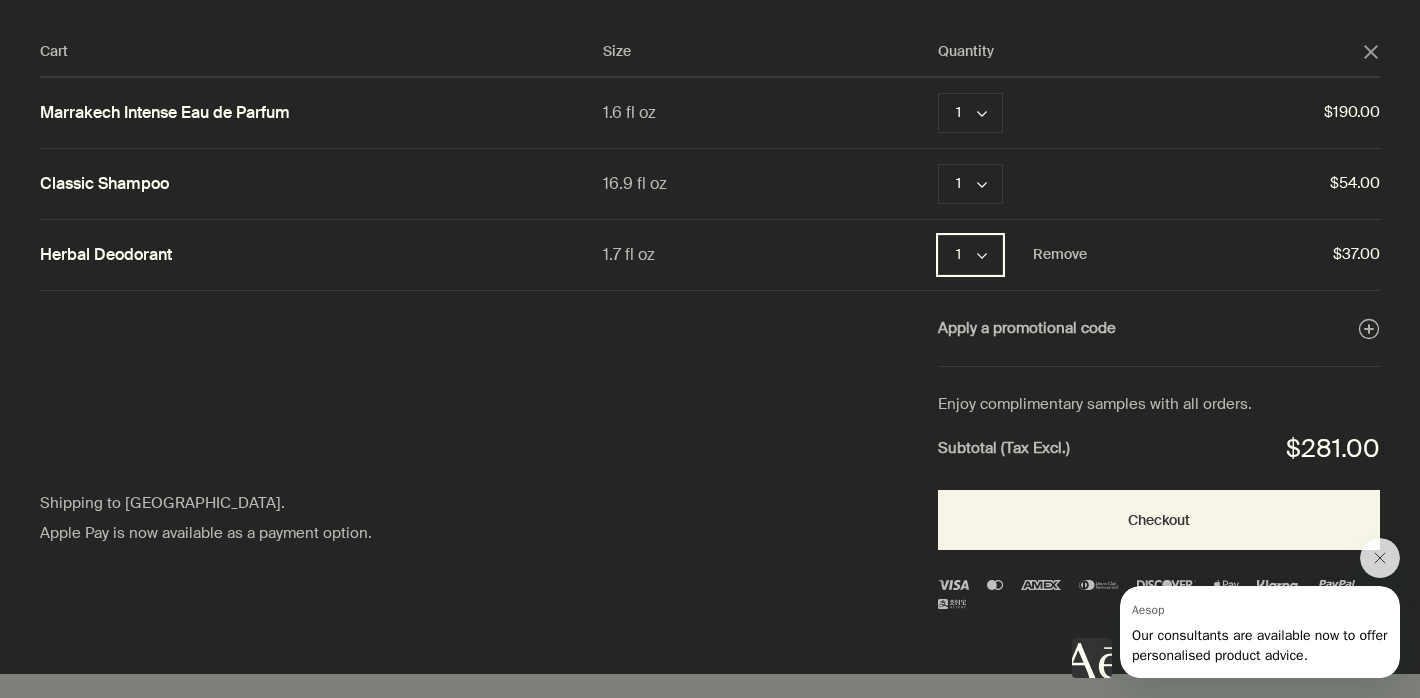 click on "chevron" 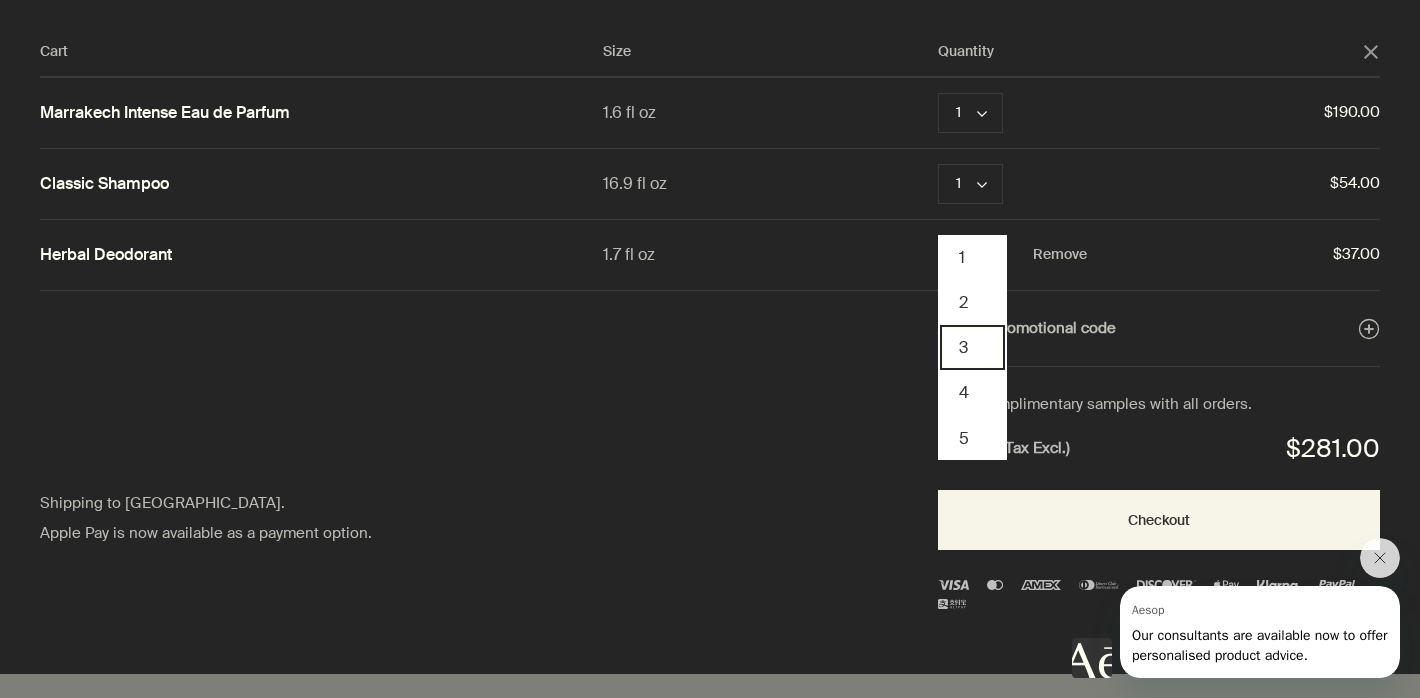 click on "3" at bounding box center (972, 347) 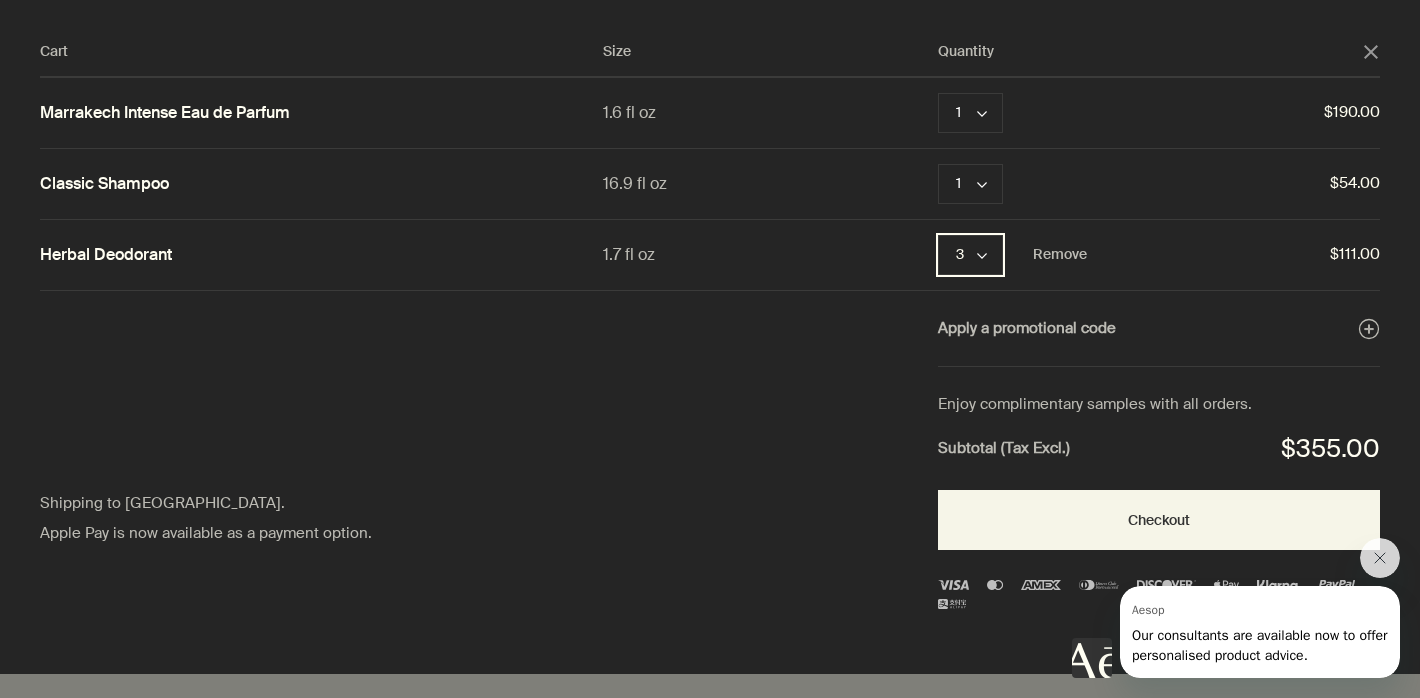 click on "chevron" 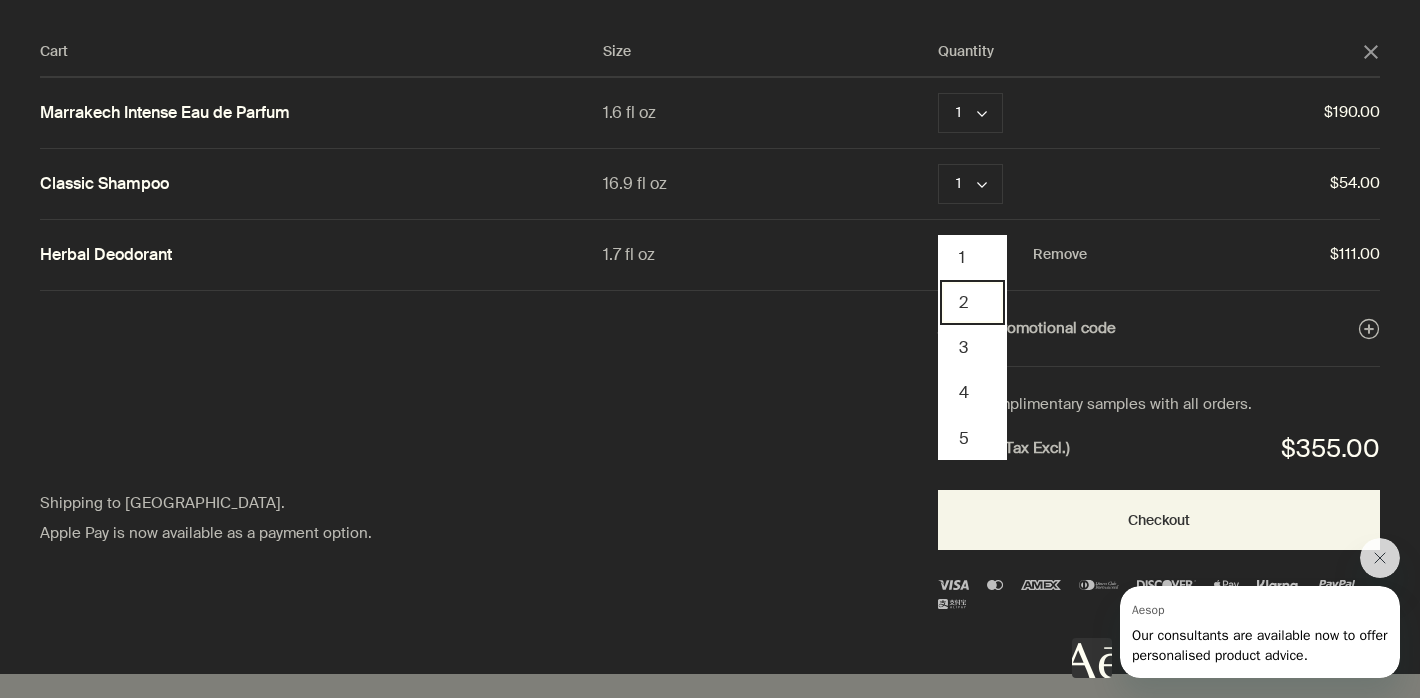 click on "2" at bounding box center [972, 302] 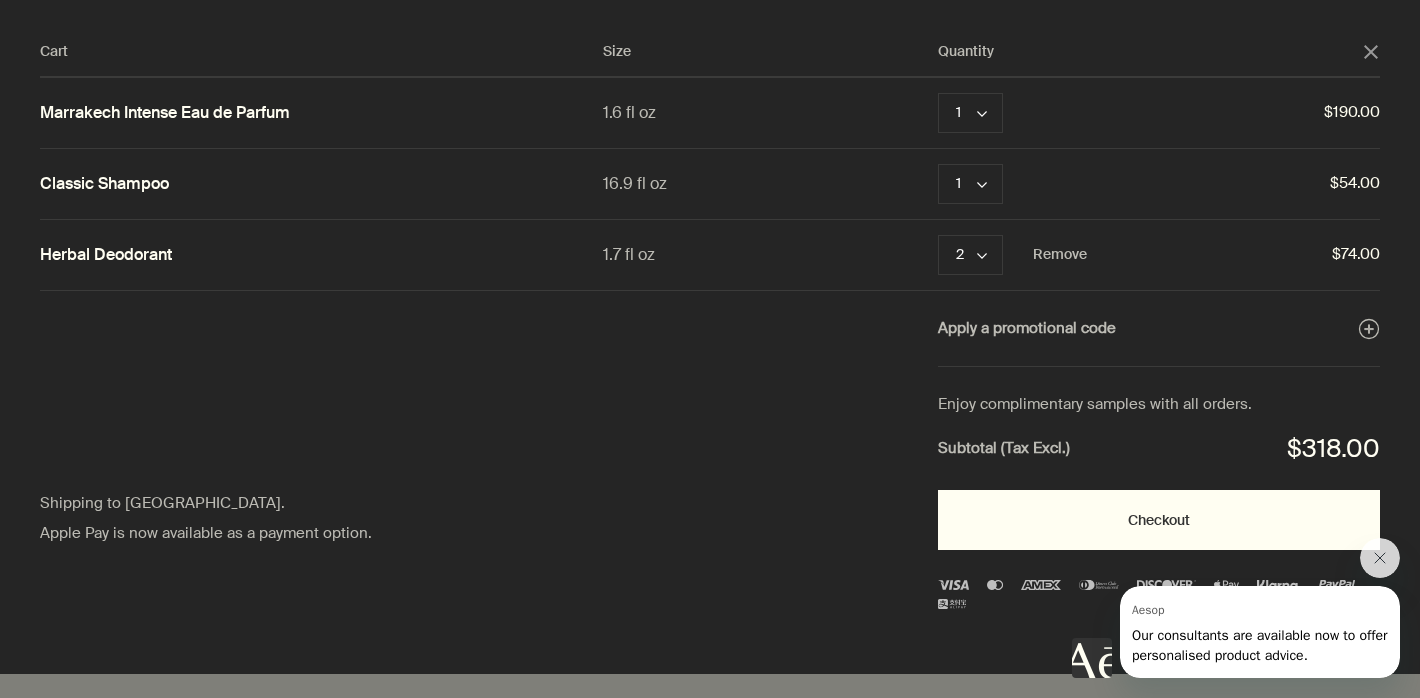 click on "Checkout" at bounding box center [1159, 520] 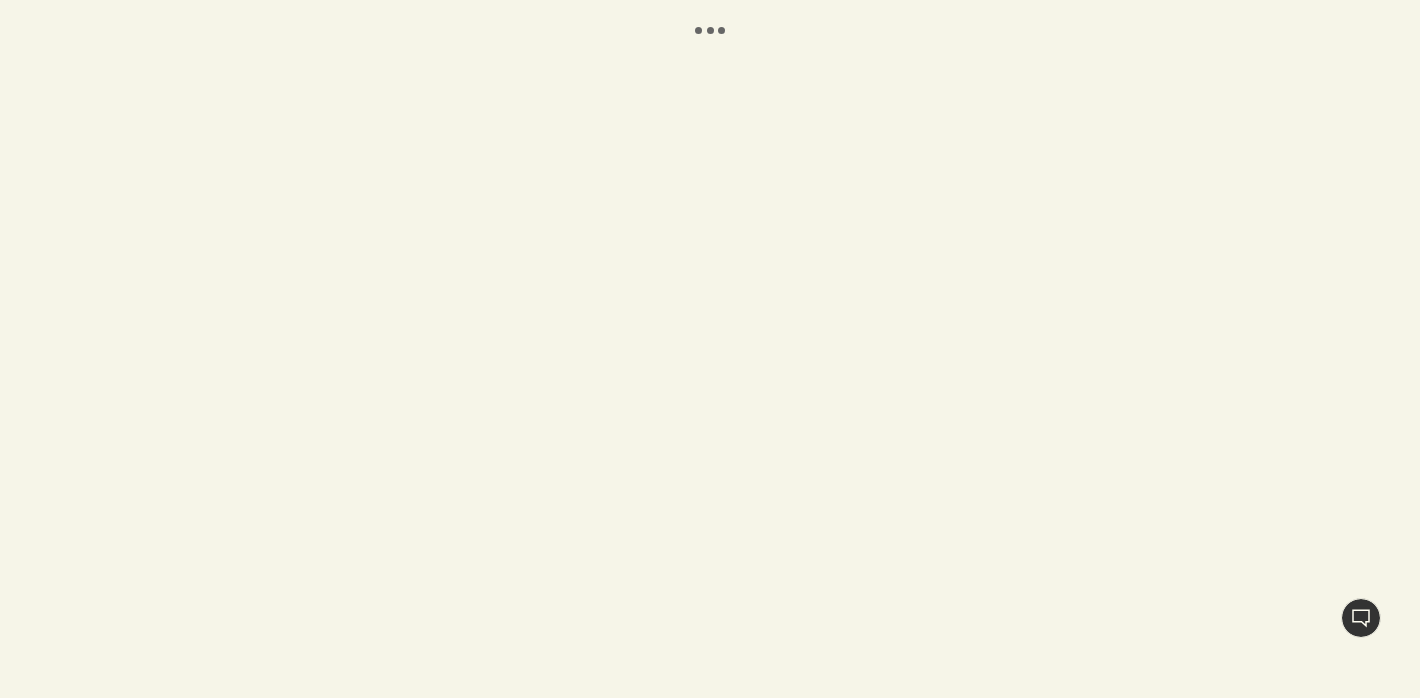 scroll, scrollTop: 0, scrollLeft: 0, axis: both 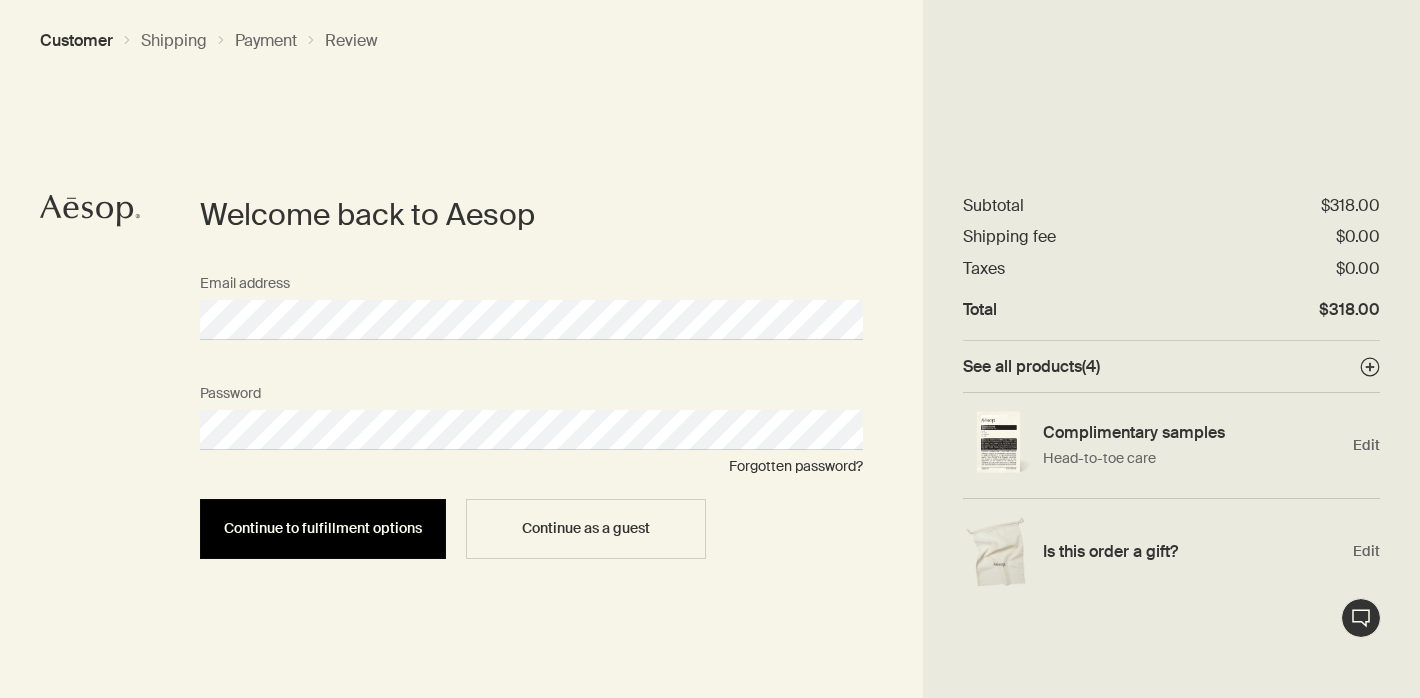 click on "Continue to fulfillment options" at bounding box center [323, 528] 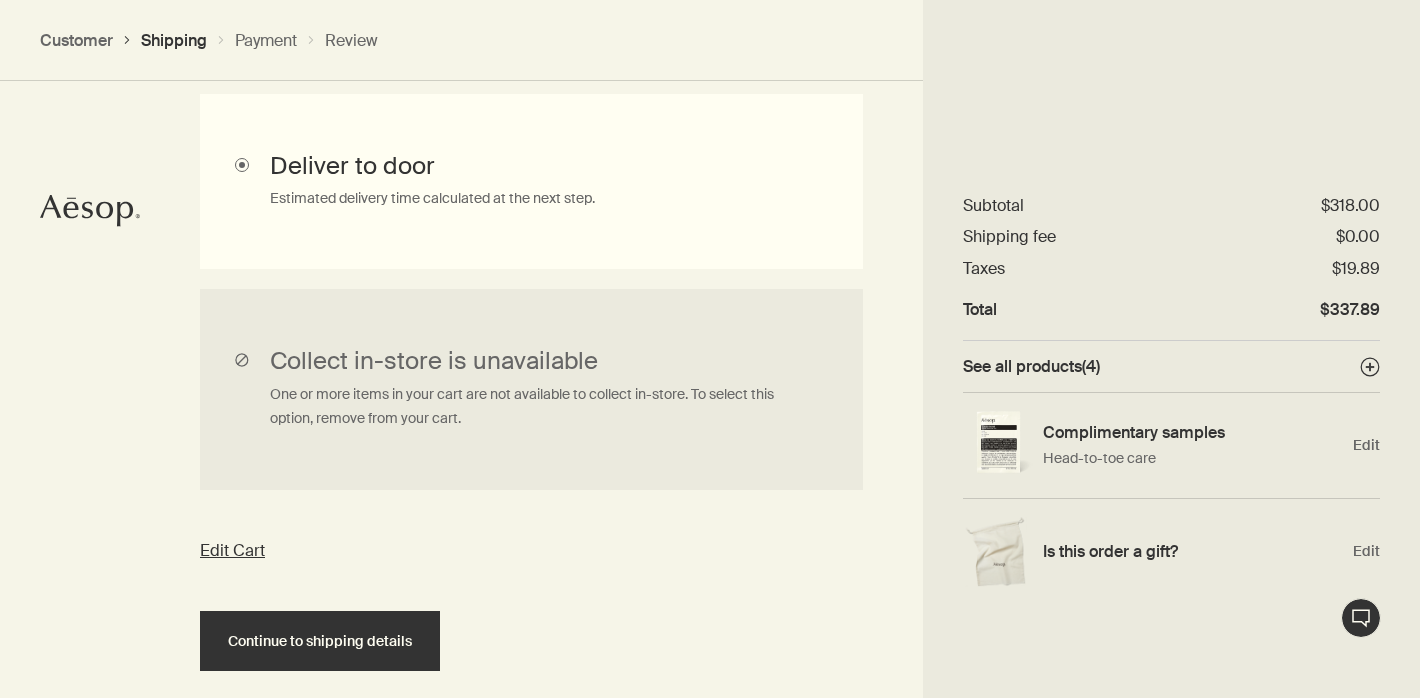 scroll, scrollTop: 725, scrollLeft: 0, axis: vertical 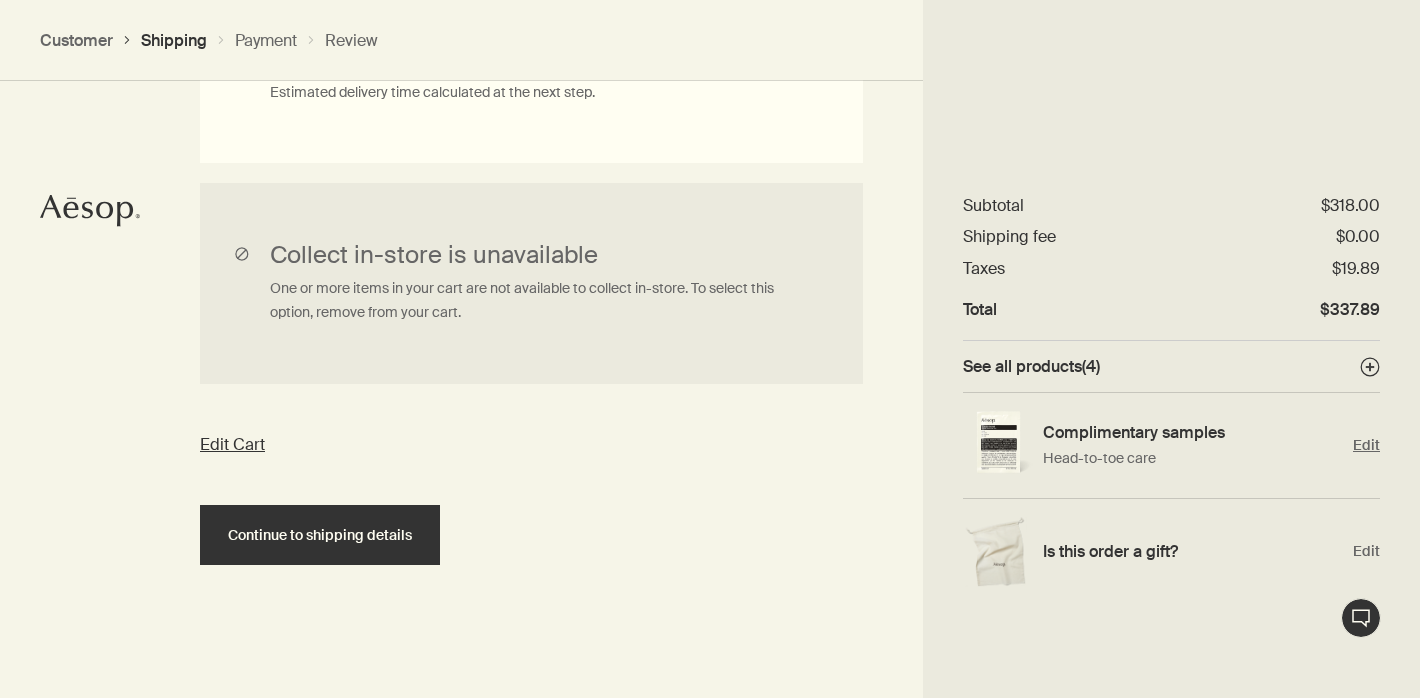 click on "Edit" at bounding box center [1366, 445] 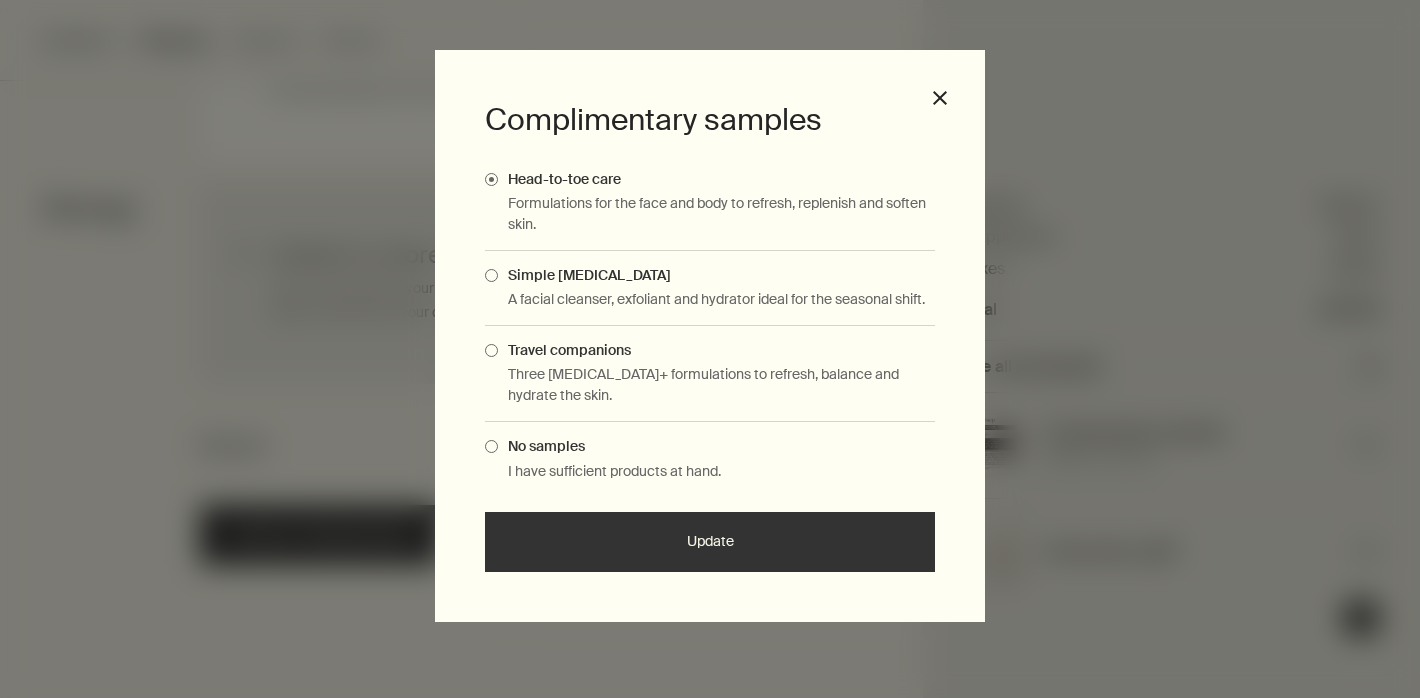 click at bounding box center [491, 446] 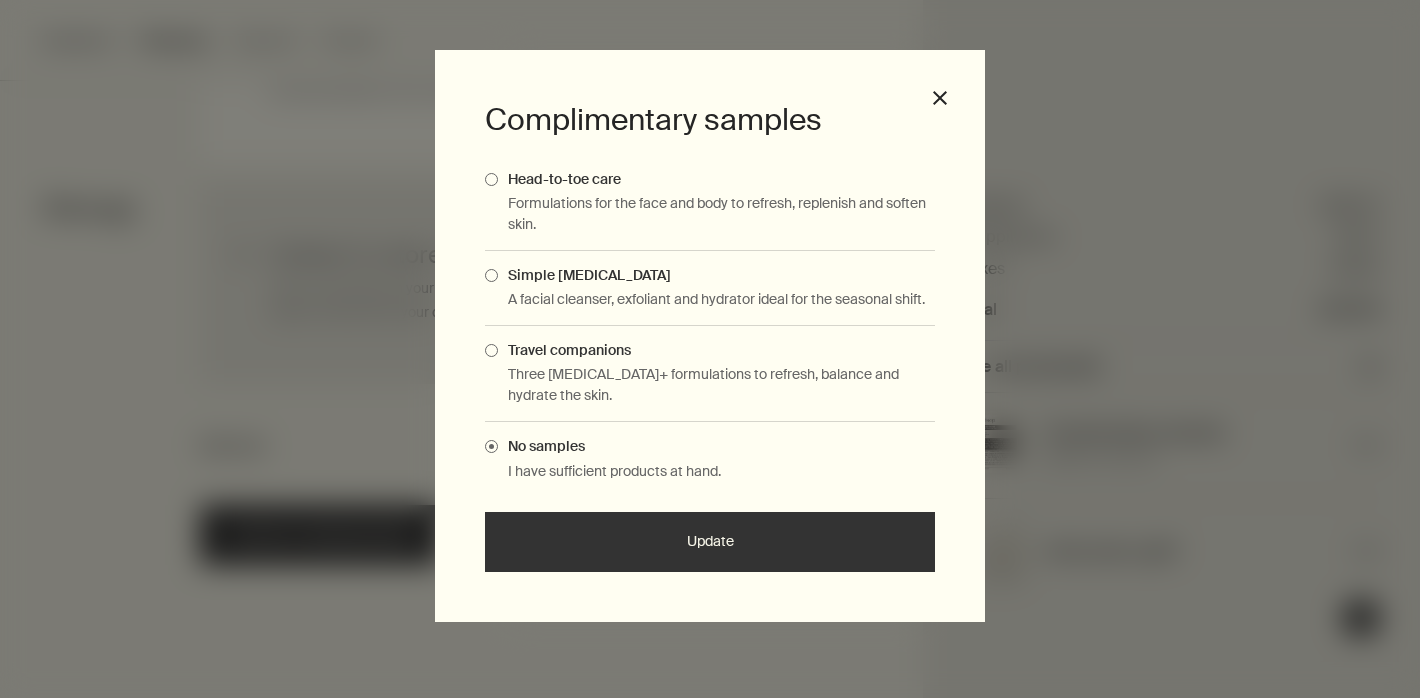 click on "Complimentary samples Head-to-toe care Formulations for the face and body to refresh, replenish and soften skin. Simple skin care A facial cleanser, exfoliant and hydrator ideal for the seasonal shift. Travel companions Three Skin Care+ formulations to refresh, balance and hydrate the skin. No samples I have sufficient products at hand. Update" at bounding box center [710, 336] 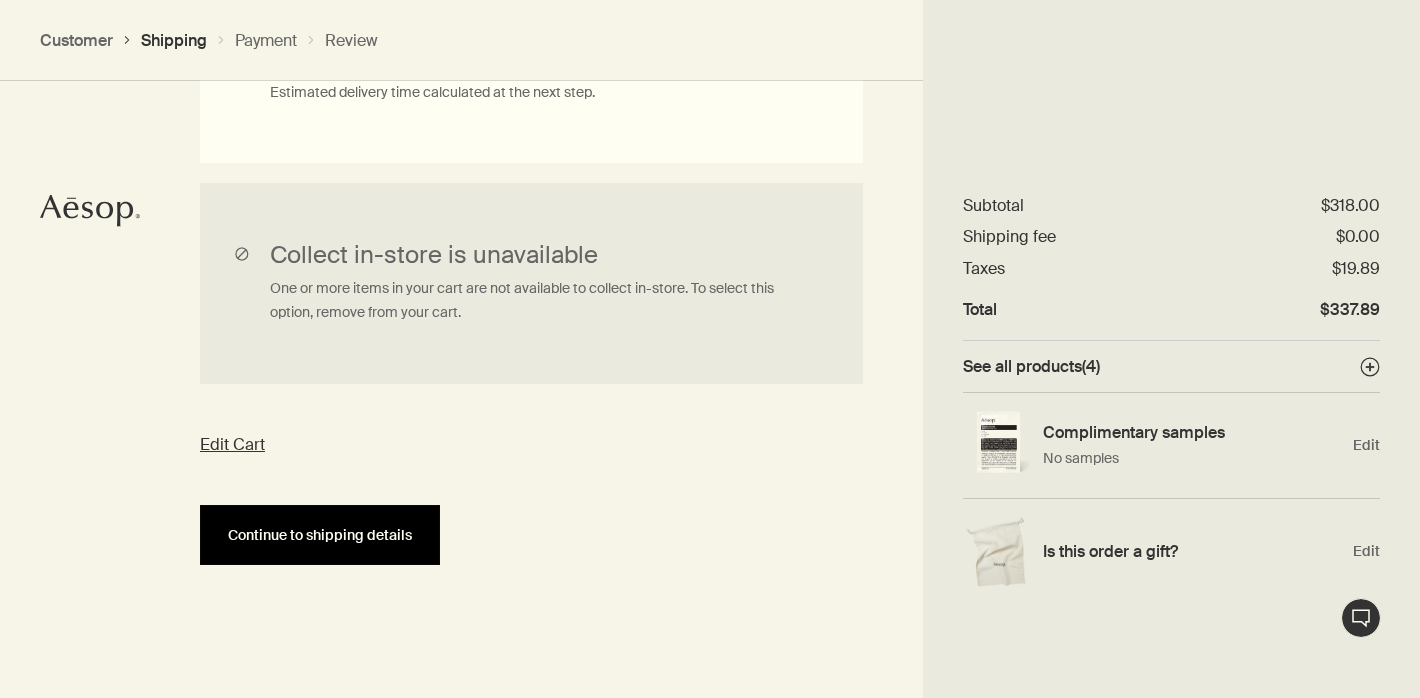 click on "Continue to shipping details" at bounding box center [320, 535] 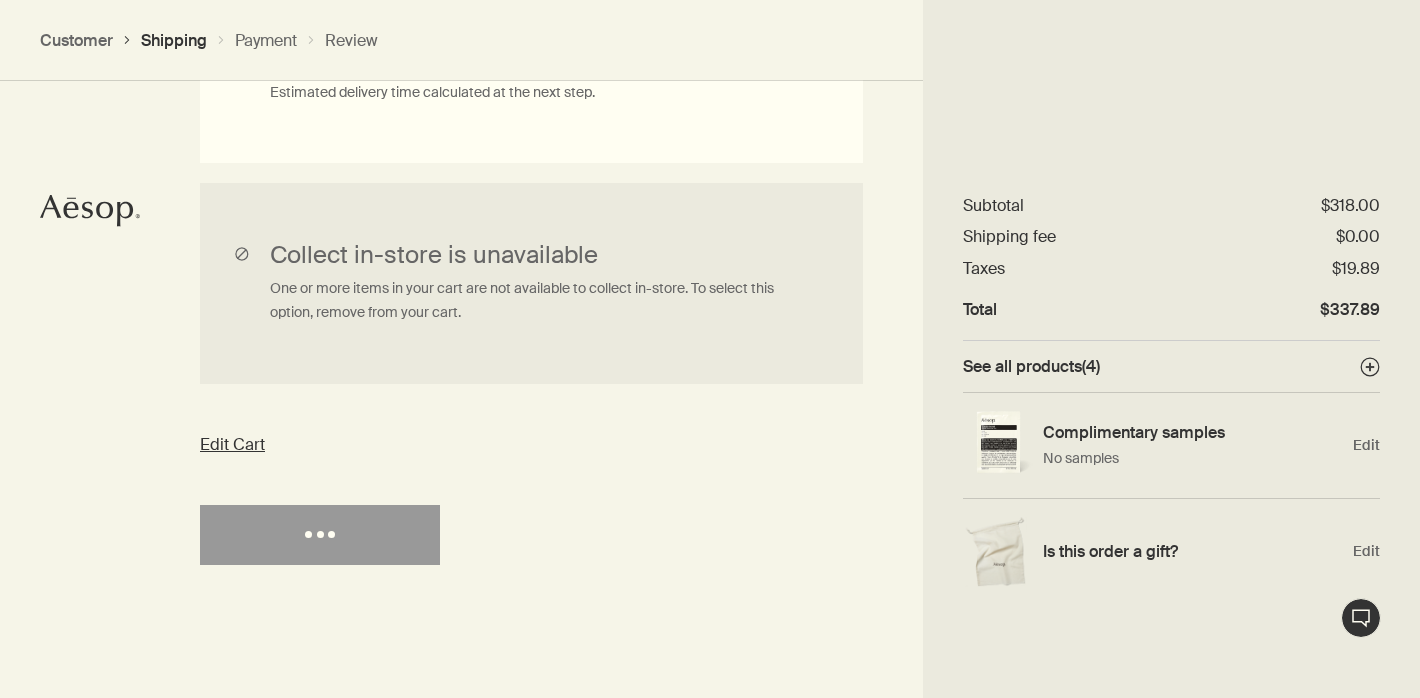 select on "US" 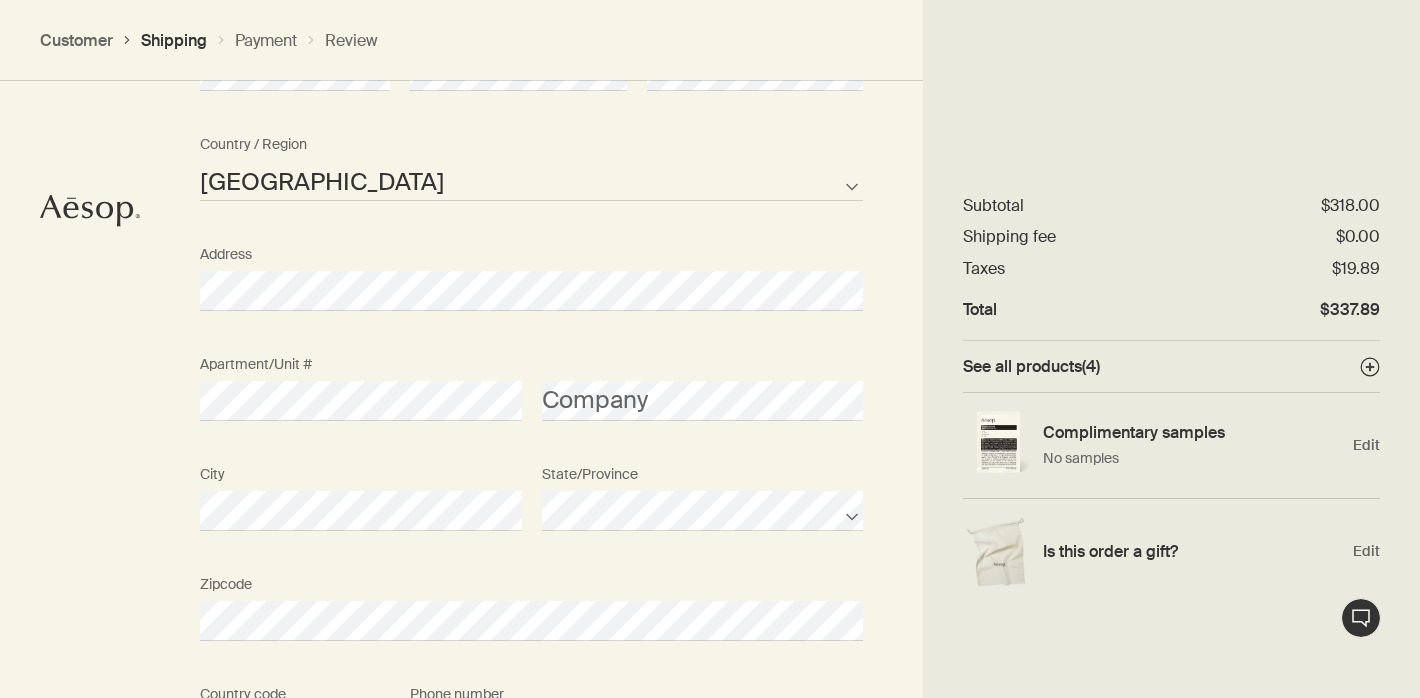 scroll, scrollTop: 1125, scrollLeft: 0, axis: vertical 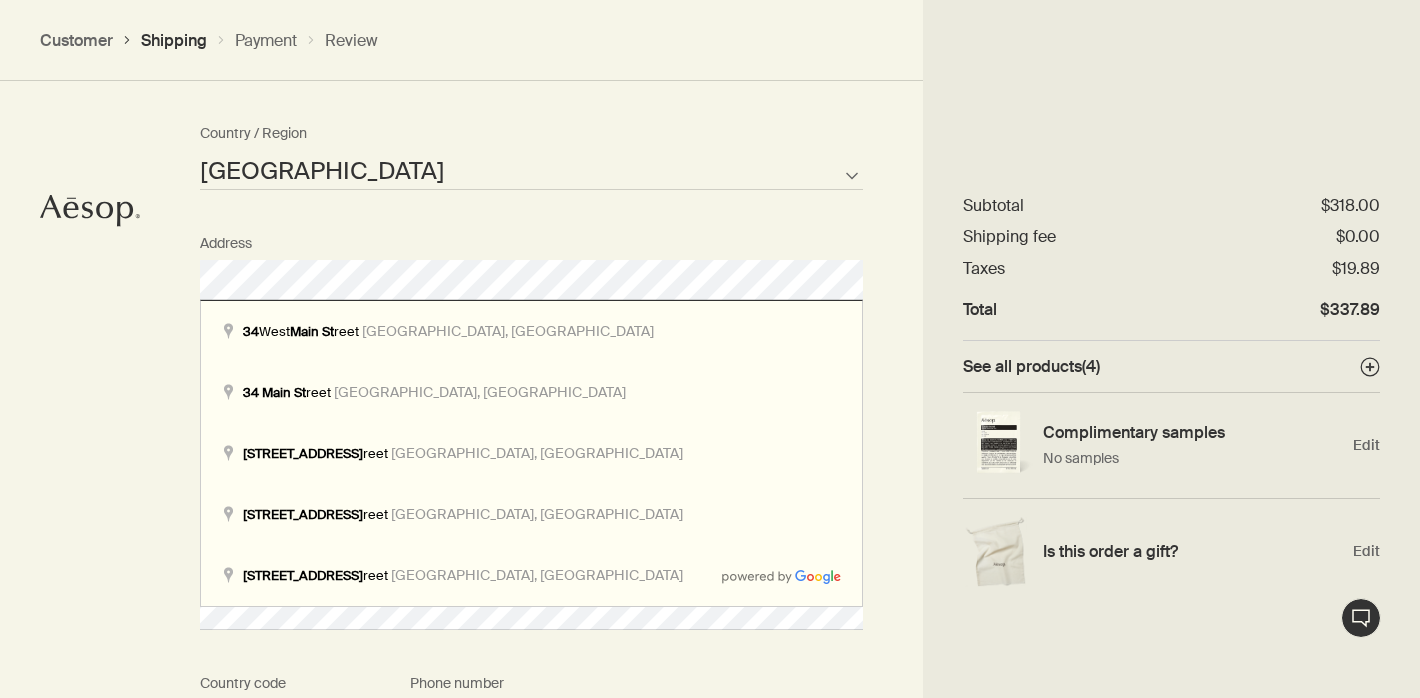 click on "Where would you like your order sent? Title First name Last name United States of America Not listed Country / Region Address Apartment/Unit # Company City State/Province Zipcode AFG ALB DZA ASM AND AGO AIA ATA ATG ARG ARM ABW AUS AUT AZE BHS BHR BGD BRB BLR BEL BLZ BEN BMU BTN BOL BIH BWA BRA IOT VGB BRN BGR BFA BDI KHM CMR CAN CPV CYM CAF TCD CHL CHN CXR CCK COL COM COK CRI HRV CUB CUW CYP CZE COD DNK DJI DMA DOM TLS ECU EGY SLV GNQ ERI EST ETH FLK FRO FJI FIN FRA PYF GAB GMB GEO DEU GHA GIB GRC GRL GRD GUM GTM GGY GIN GNB GUY HTI HND HKG HUN ISL IND IDN IRN IRQ IRL IMN ISR ITA CIV JAM JPN JEY JOR KAZ KEN KIR XKX KWT KGZ LAO LVA LBN LSO LBR LBY LIE LTU LUX MAC MKD MDG MWI MYS MDV MLI MLT MHL MRT MUS MYT MEX FSM MDA MCO MNG MNE MSR MAR MOZ MMR NAM NRU NPL NLD ANT NCL NZL NIC NER NGA NIU PRK MNP NOR OMN PAK PLW PSE PAN PNG PRY PER PHL PCN POL PRT PRI QAT COG REU ROU RUS RWA BLM SHN KNA LCA MAF SPM VCT WSM SMR STP SAU SEN SRB SYC SLE SGP SXM SVK SVN SLB SOM KOR ZAF SSD ESP LKA SDN SUR SJM SWZ SWE CHE SYR TWN" at bounding box center [531, 704] 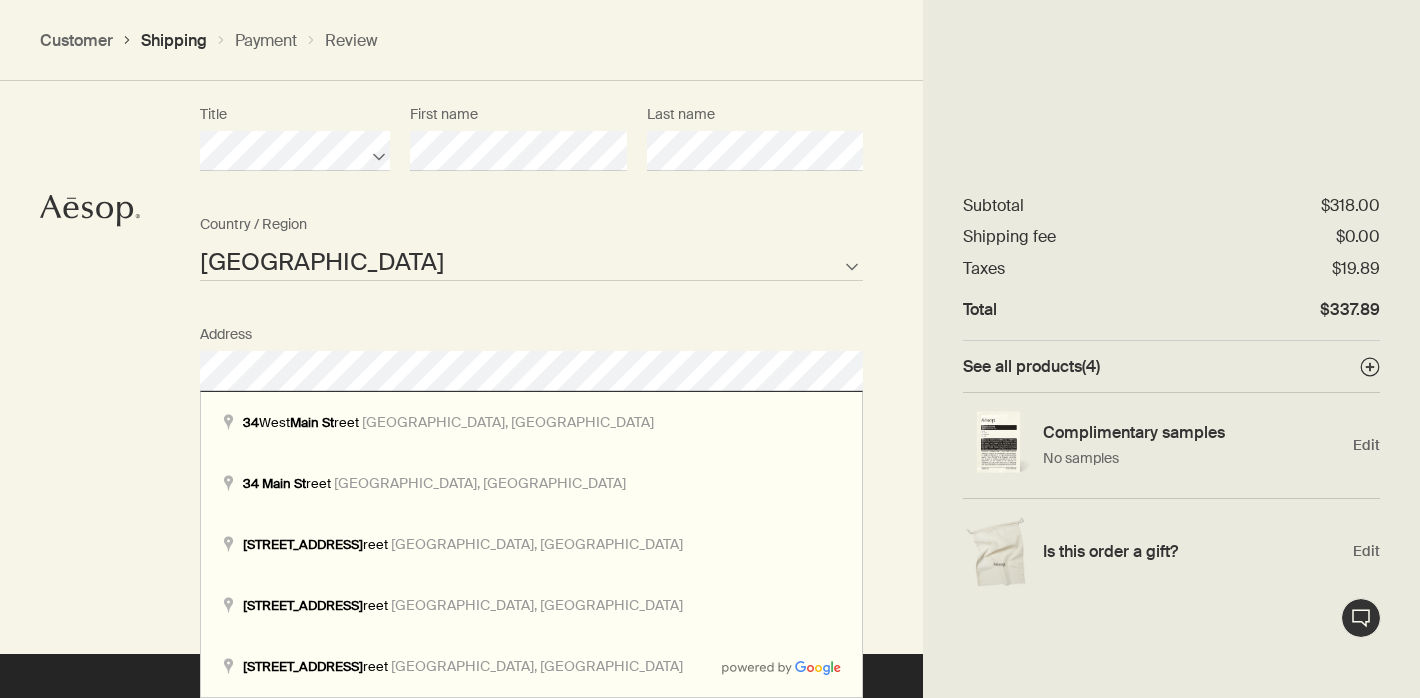 scroll, scrollTop: 989, scrollLeft: 0, axis: vertical 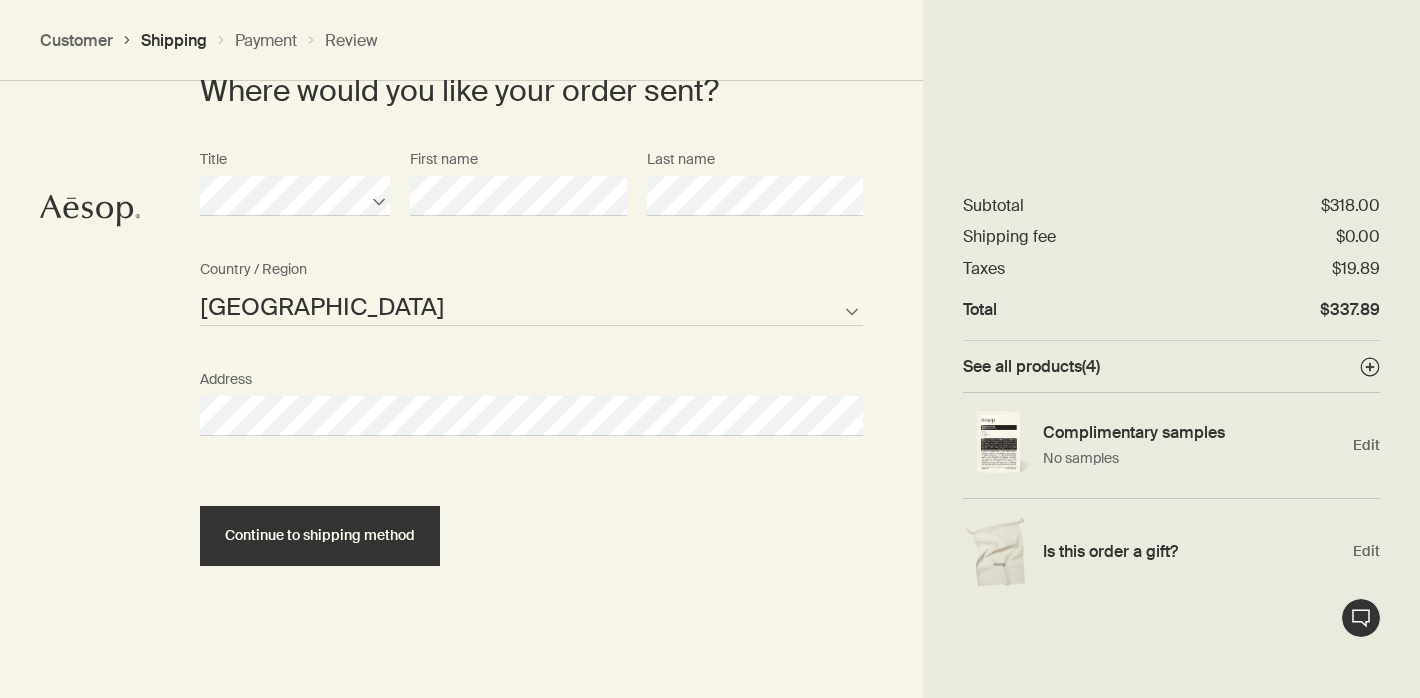 select on "US" 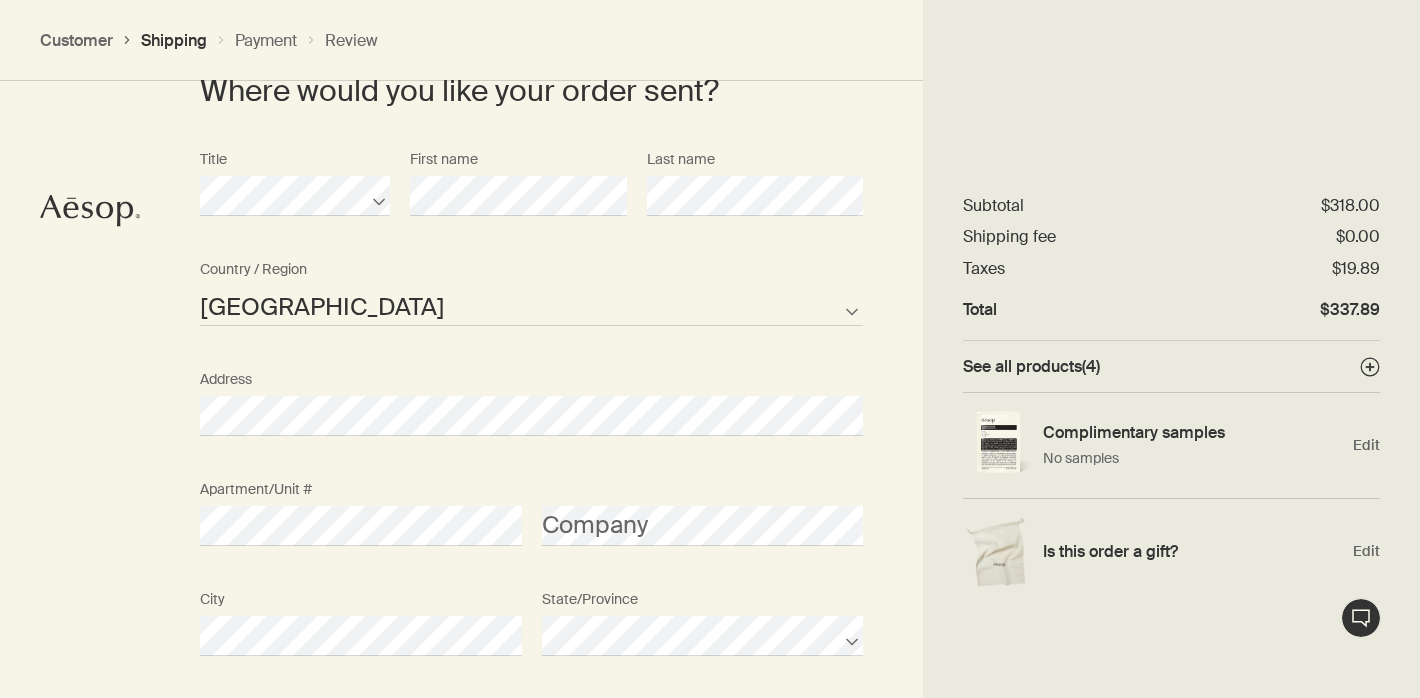 scroll, scrollTop: 1125, scrollLeft: 0, axis: vertical 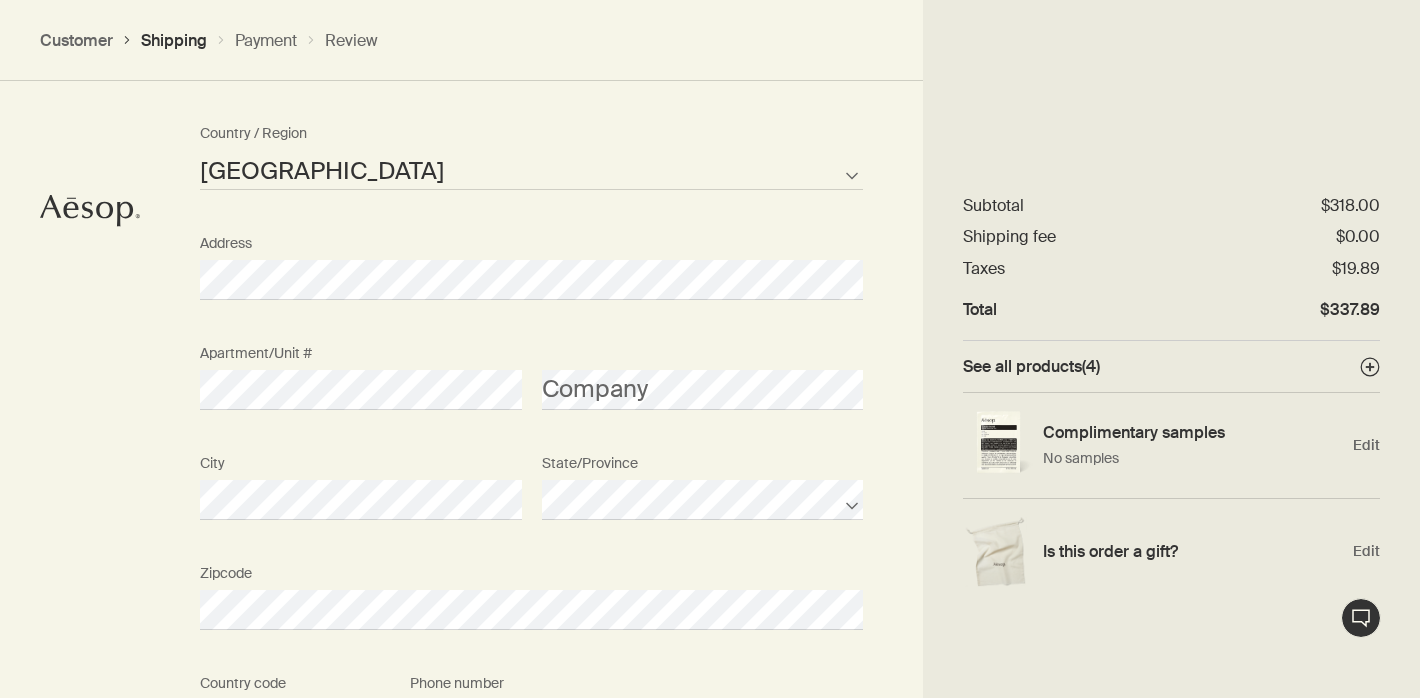 click on "Where would you like your order sent? Title First name Last name United States of America Not listed Country / Region Address Apartment/Unit # Company City State/Province Zipcode AFG ALB DZA ASM AND AGO AIA ATA ATG ARG ARM ABW AUS AUT AZE BHS BHR BGD BRB BLR BEL BLZ BEN BMU BTN BOL BIH BWA BRA IOT VGB BRN BGR BFA BDI KHM CMR CAN CPV CYM CAF TCD CHL CHN CXR CCK COL COM COK CRI HRV CUB CUW CYP CZE COD DNK DJI DMA DOM TLS ECU EGY SLV GNQ ERI EST ETH FLK FRO FJI FIN FRA PYF GAB GMB GEO DEU GHA GIB GRC GRL GRD GUM GTM GGY GIN GNB GUY HTI HND HKG HUN ISL IND IDN IRN IRQ IRL IMN ISR ITA CIV JAM JPN JEY JOR KAZ KEN KIR XKX KWT KGZ LAO LVA LBN LSO LBR LBY LIE LTU LUX MAC MKD MDG MWI MYS MDV MLI MLT MHL MRT MUS MYT MEX FSM MDA MCO MNG MNE MSR MAR MOZ MMR NAM NRU NPL NLD ANT NCL NZL NIC NER NGA NIU PRK MNP NOR OMN PAK PLW PSE PAN PNG PRY PER PHL PCN POL PRT PRI QAT COG REU ROU RUS RWA BLM SHN KNA LCA MAF SPM VCT WSM SMR STP SAU SEN SRB SYC SLE SGP SXM SVK SVN SLB SOM KOR ZAF SSD ESP LKA SDN SUR SJM SWZ SWE CHE SYR TWN" at bounding box center [710, 402] 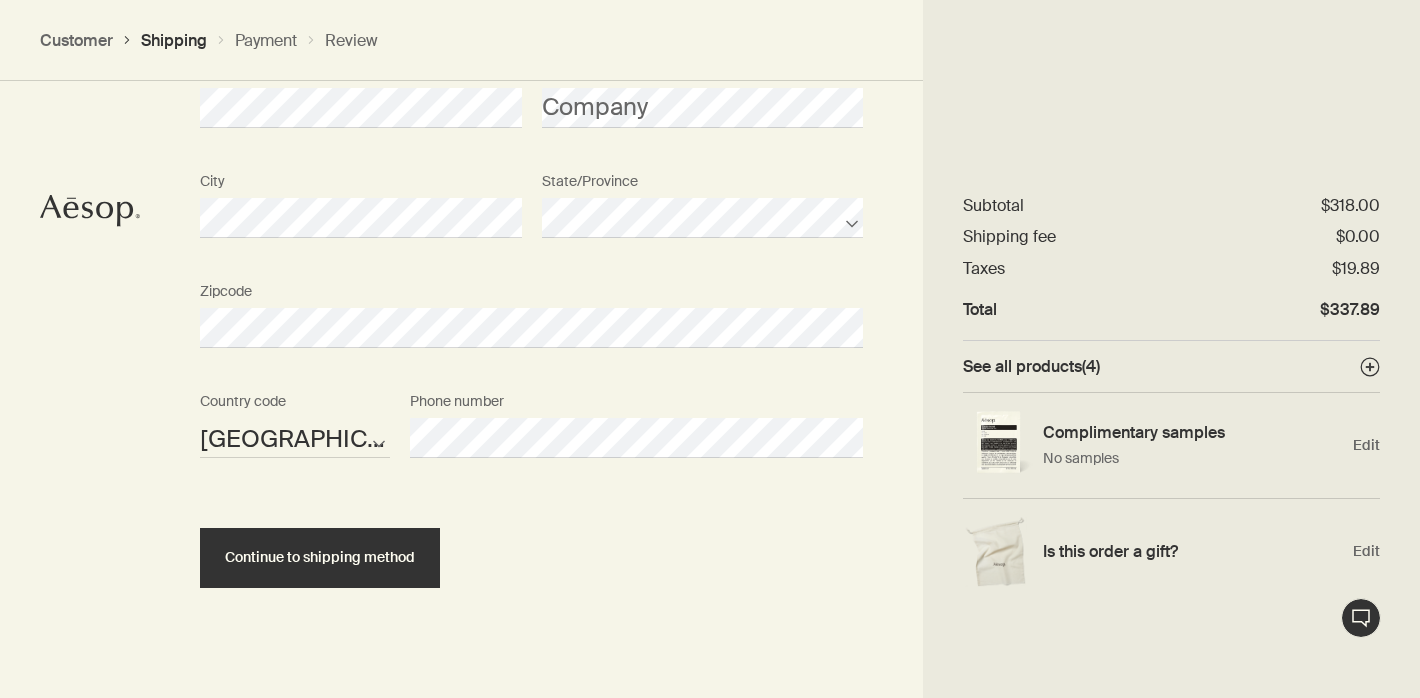 scroll, scrollTop: 1429, scrollLeft: 0, axis: vertical 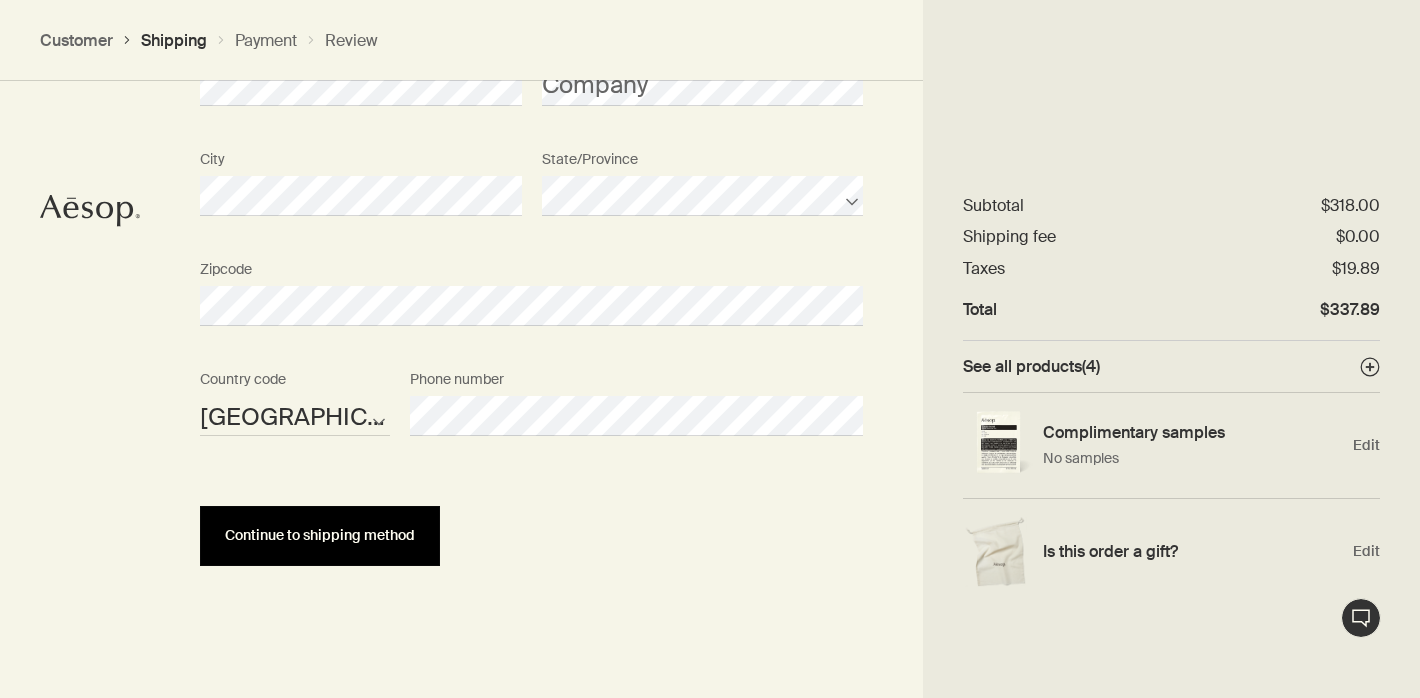 click on "Continue to shipping method" at bounding box center (320, 535) 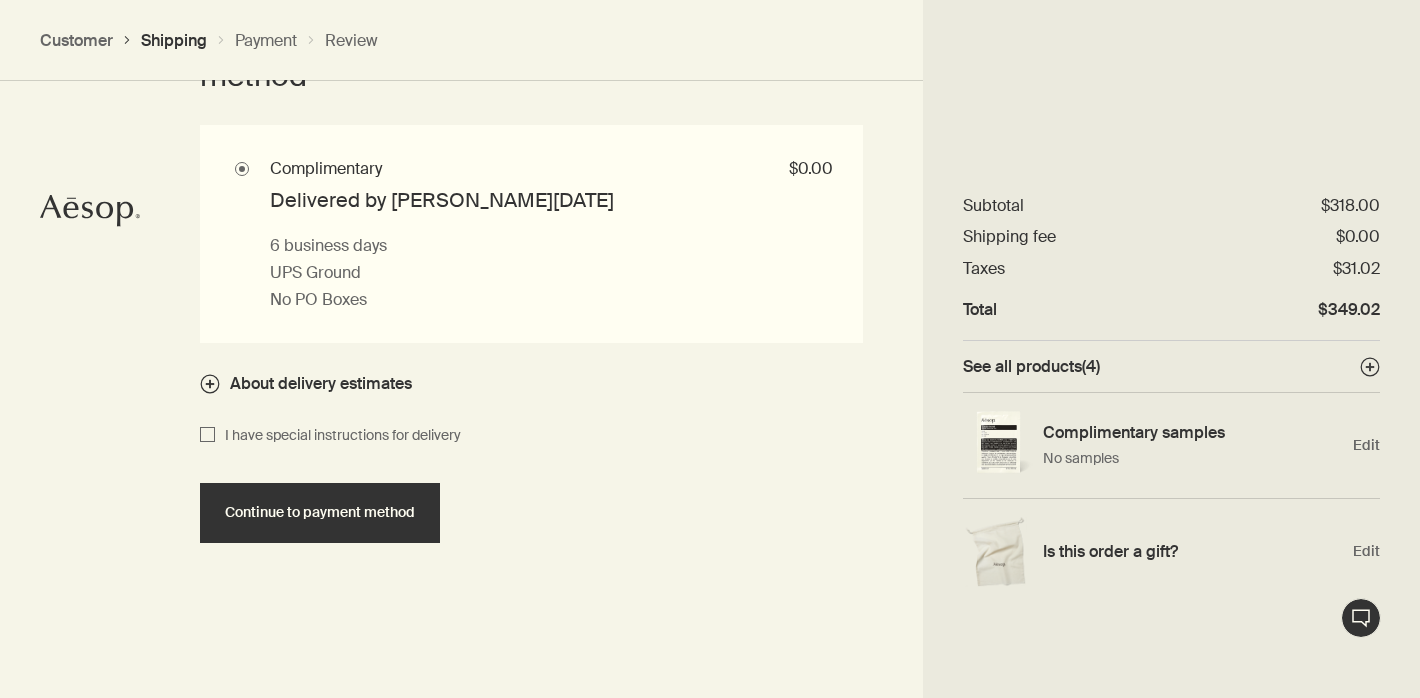 scroll, scrollTop: 1919, scrollLeft: 0, axis: vertical 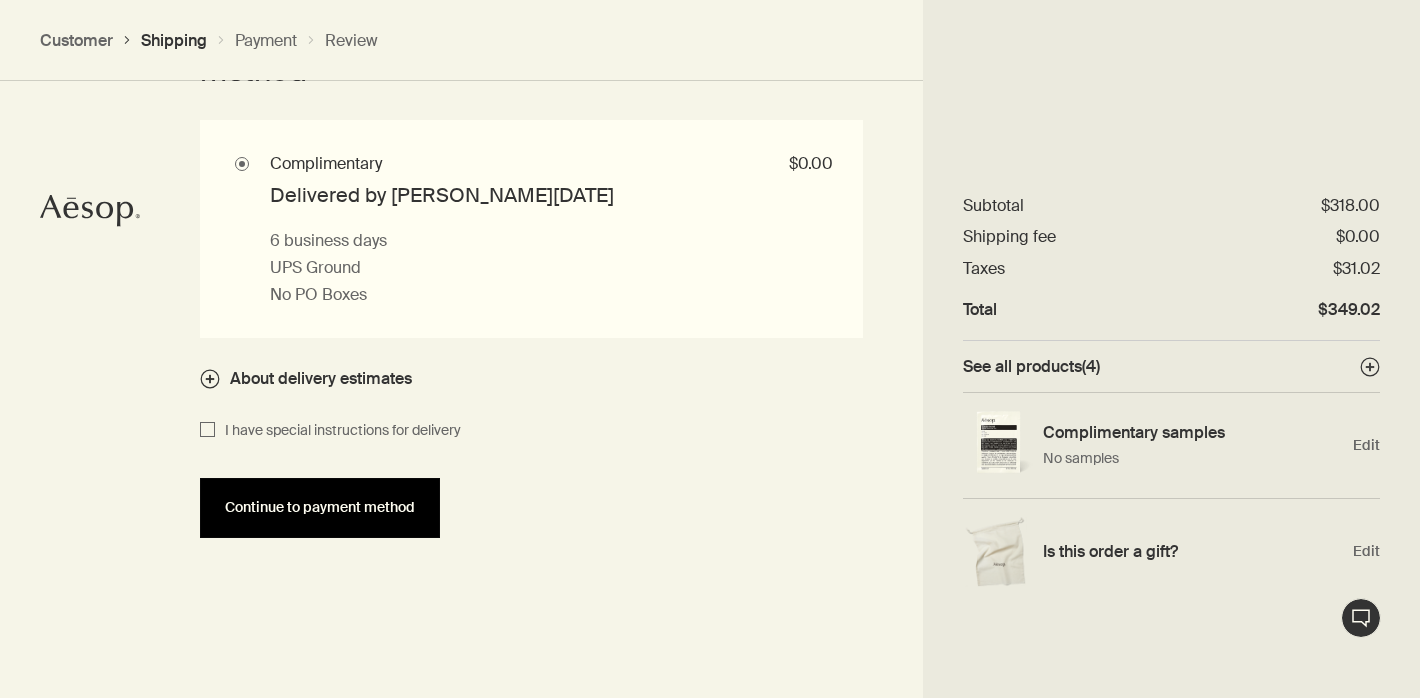 click on "Continue to payment method" at bounding box center (320, 507) 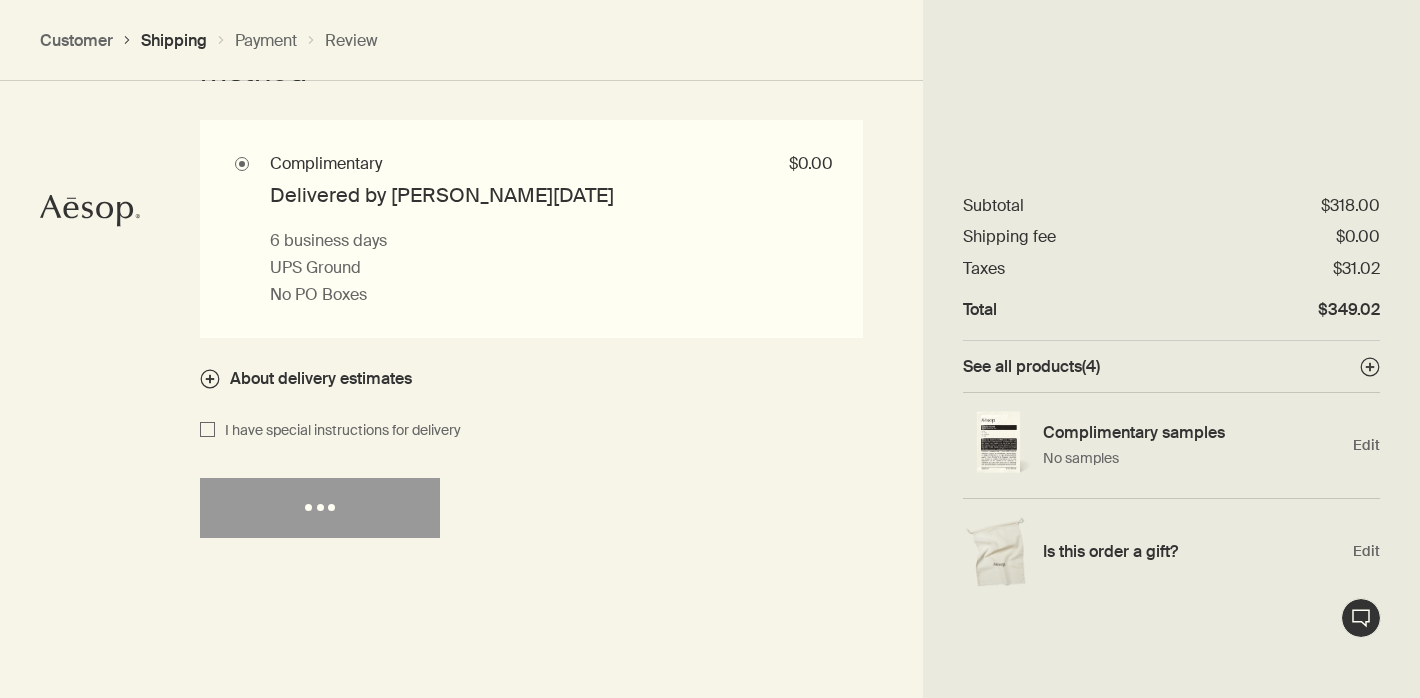 select on "US" 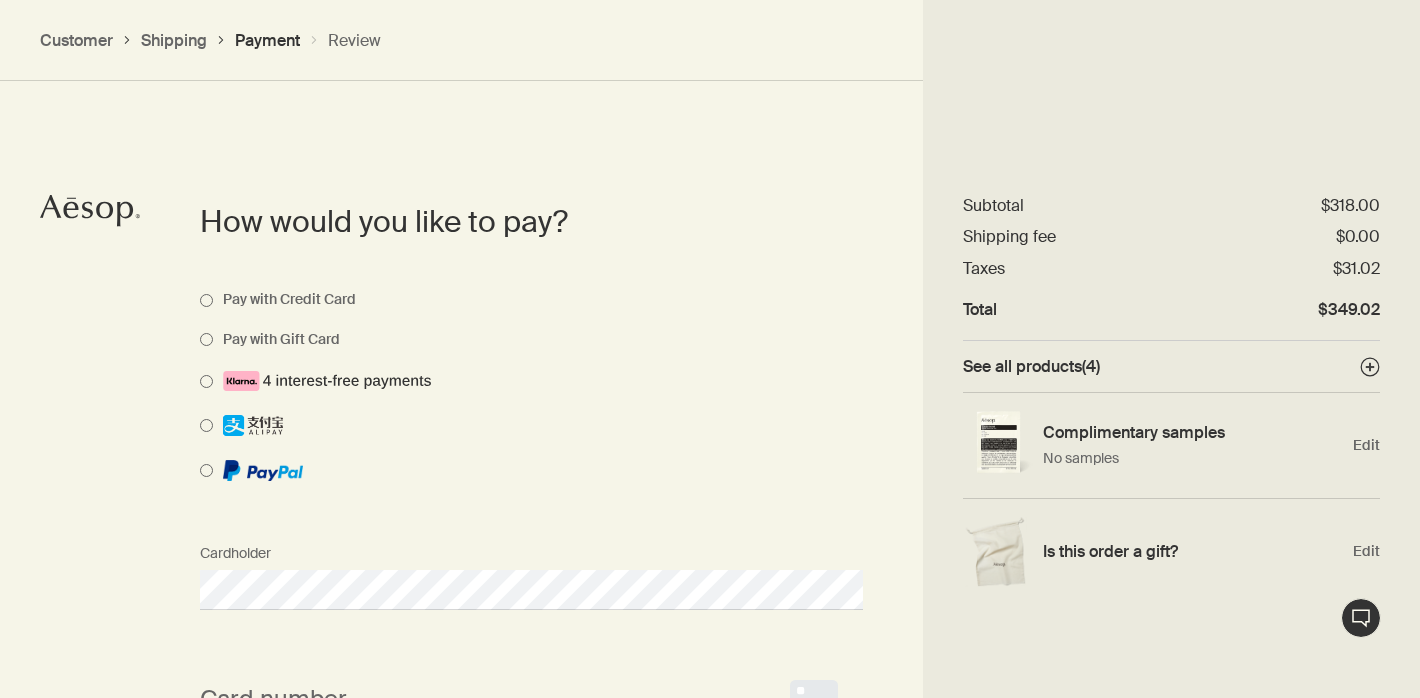 scroll, scrollTop: 1418, scrollLeft: 0, axis: vertical 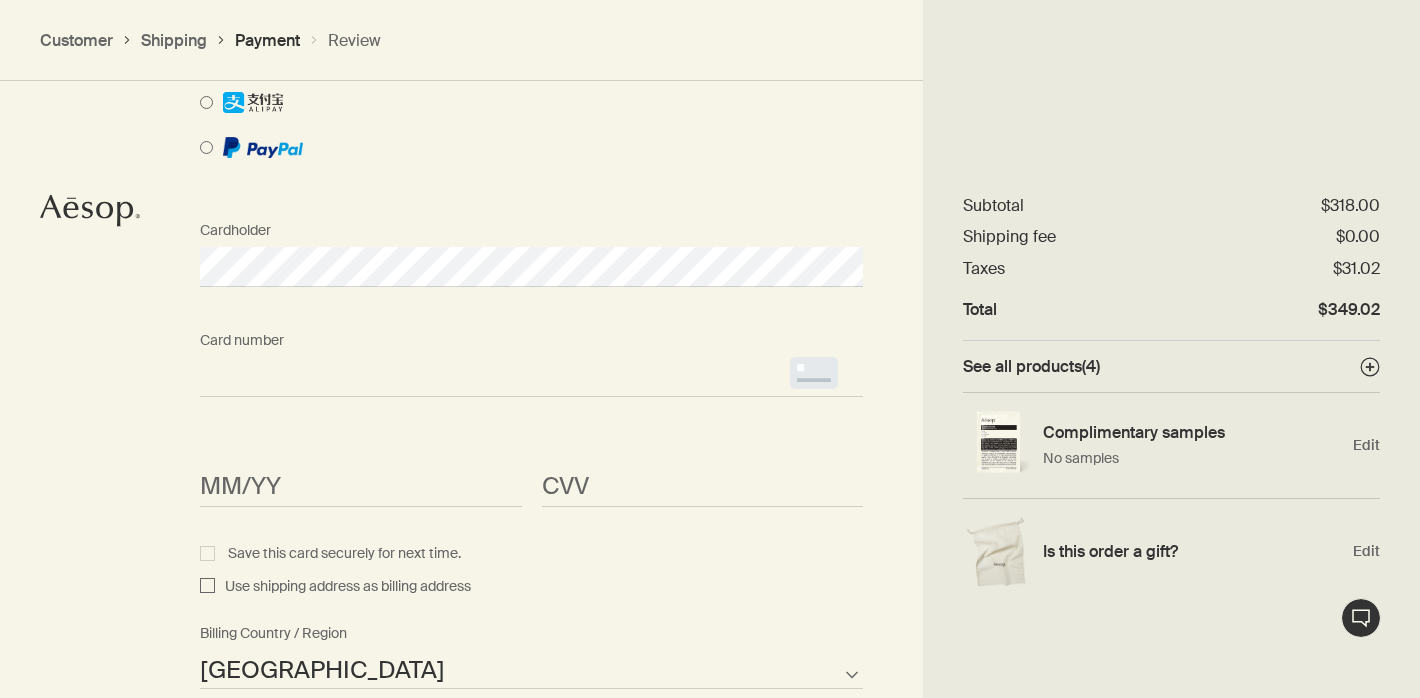 click on "Order summary $349.02 downArrow Subtotal $318.00 Shipping fee $0.00 Taxes $31.02 Total $349.02 See all products  ( 4 ) plusAndCloseWithCircle Complimentary samples No samples Edit Is this order a gift? Edit" at bounding box center (1171, 349) 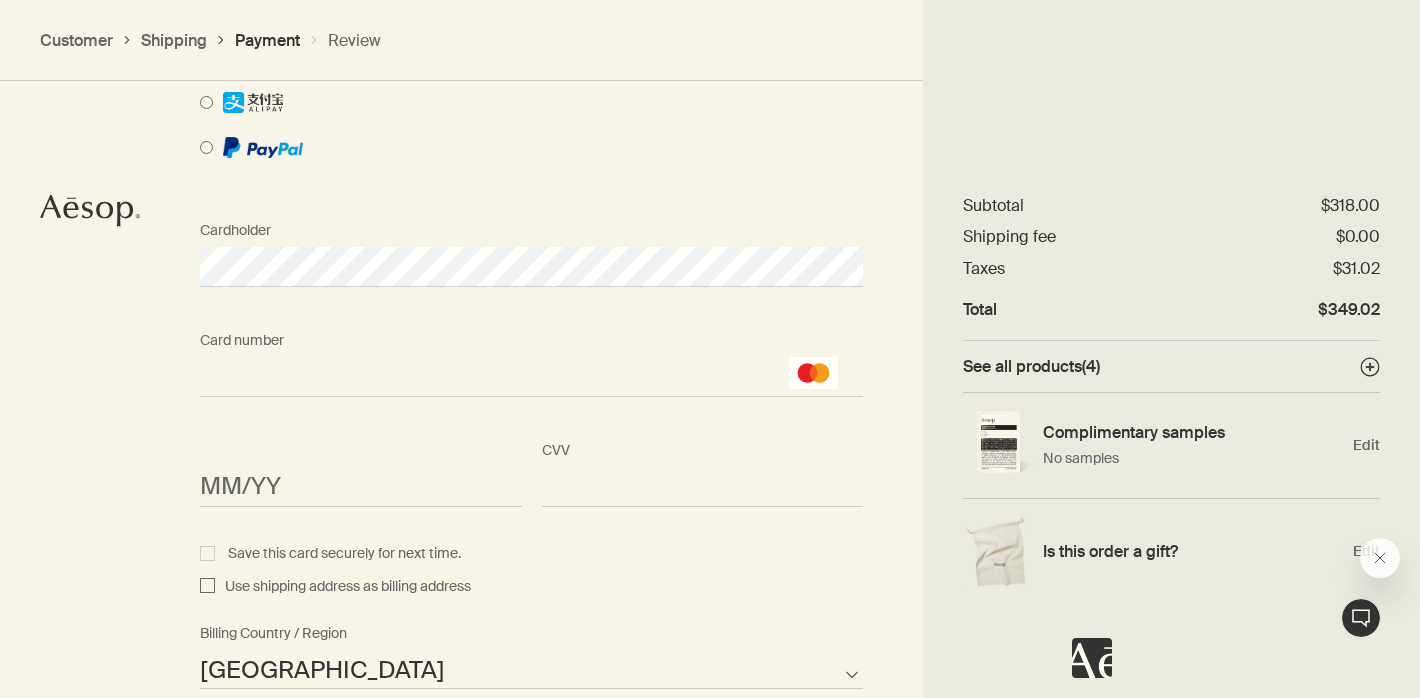 scroll, scrollTop: 0, scrollLeft: 0, axis: both 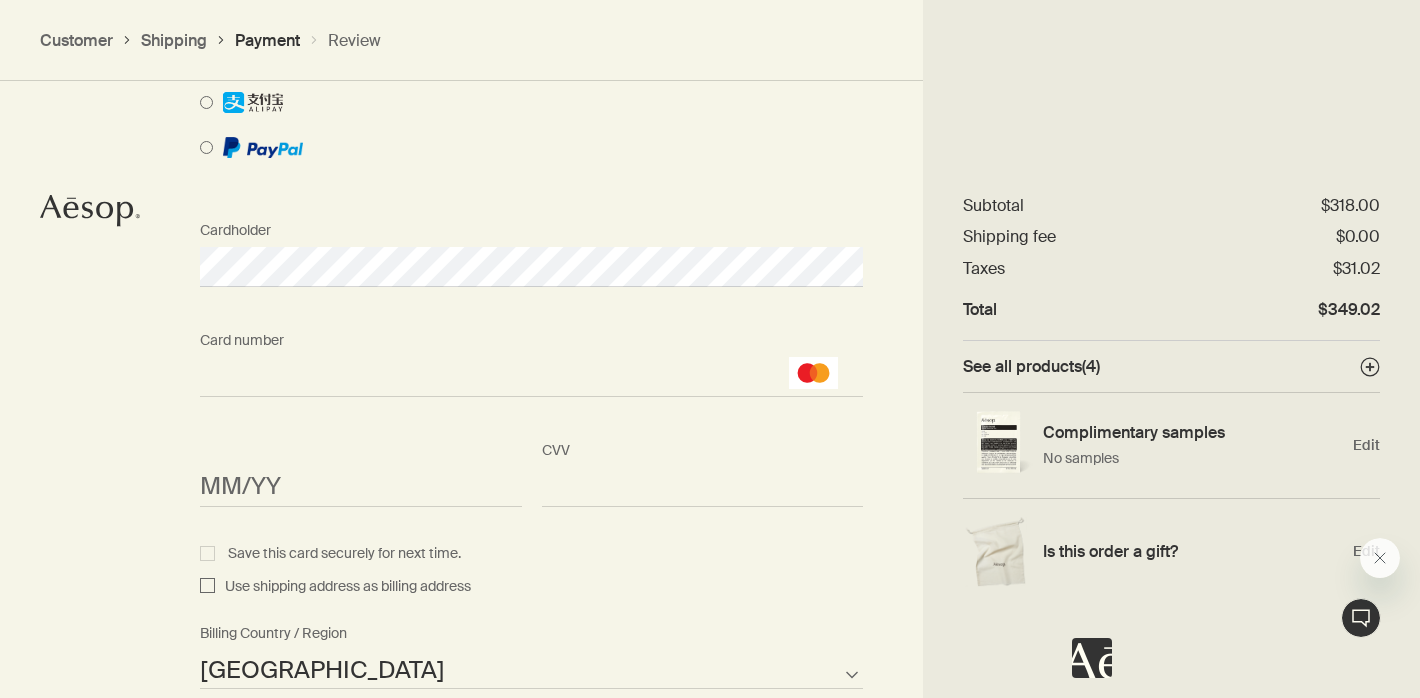 click on "<p>Your browser does not support iframes.</p>" at bounding box center [361, 487] 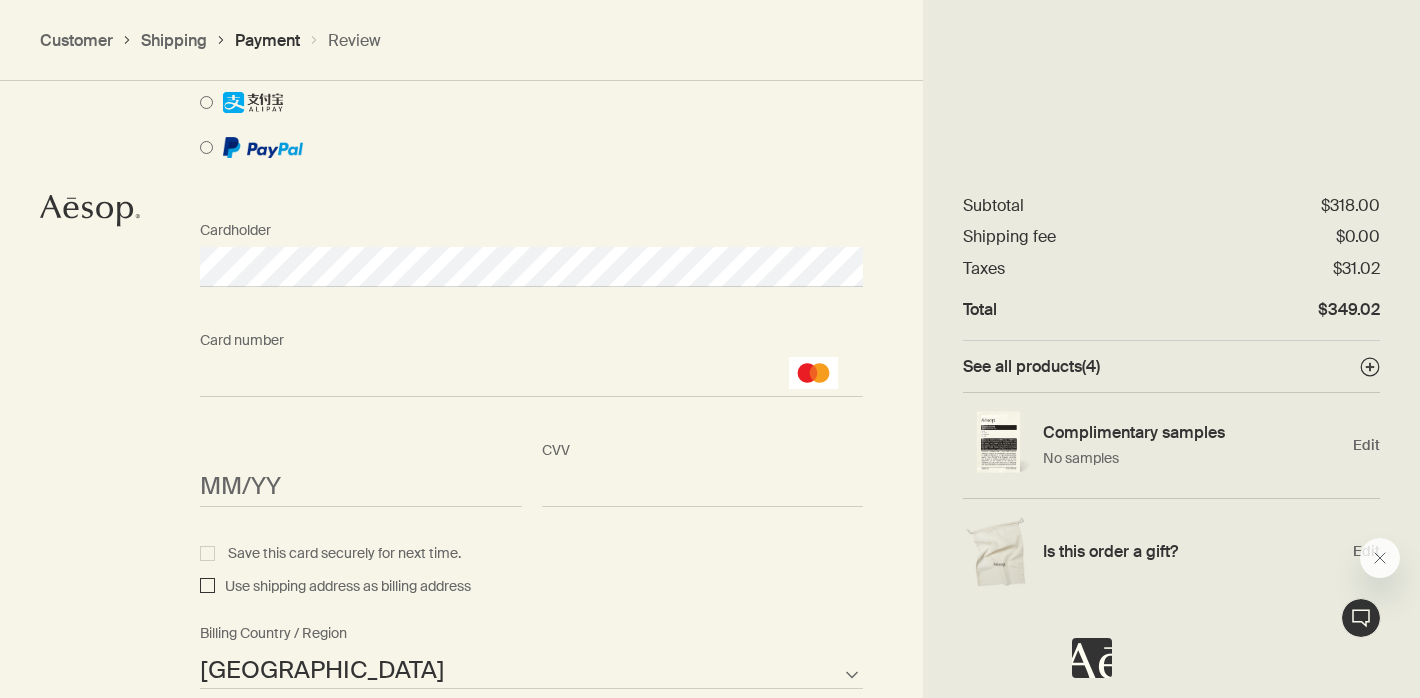 click on "Use shipping address as billing address" at bounding box center [207, 587] 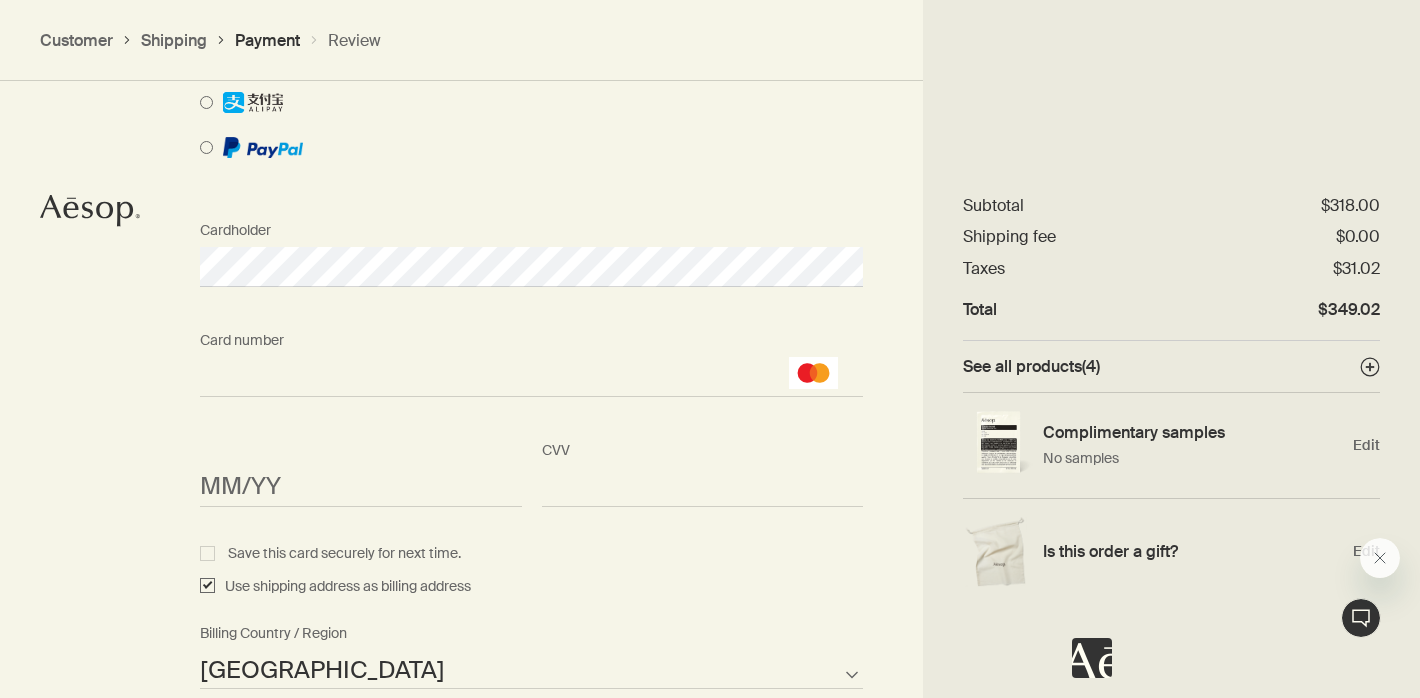 checkbox on "true" 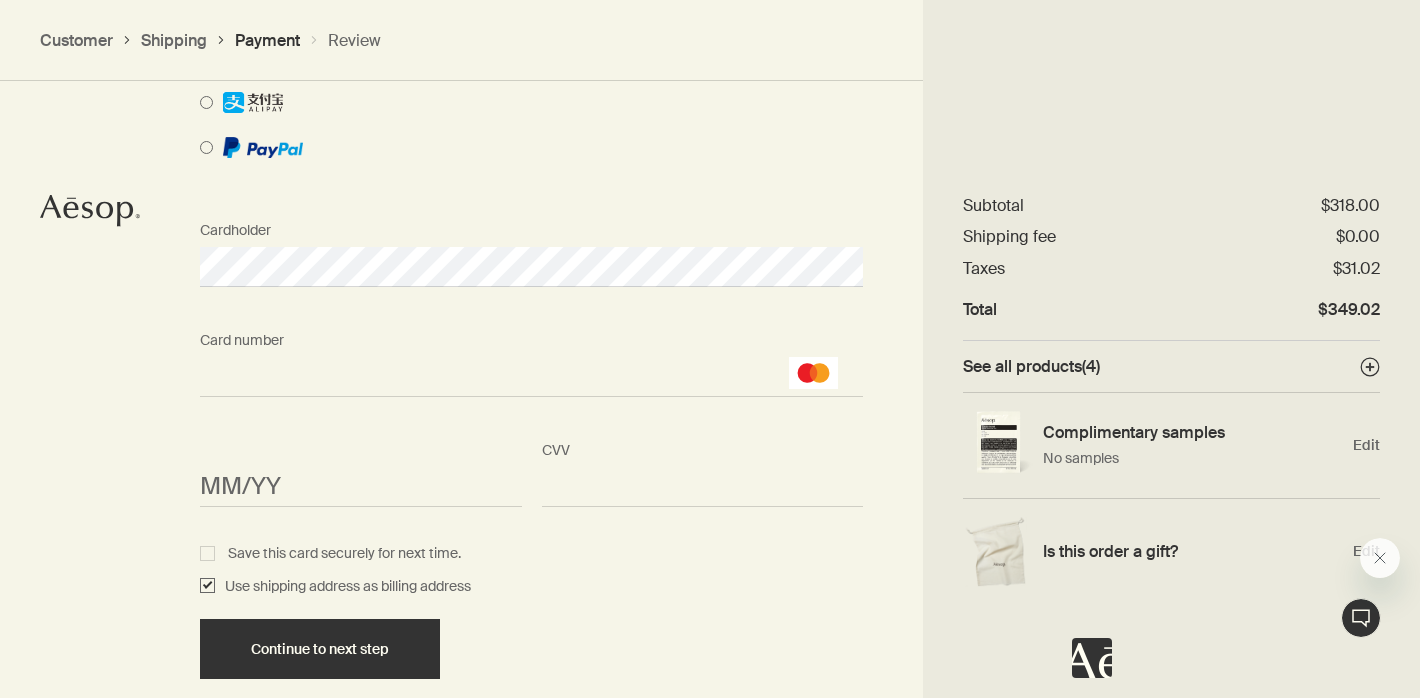 click on "<p>Your browser does not support iframes.</p>" at bounding box center (361, 487) 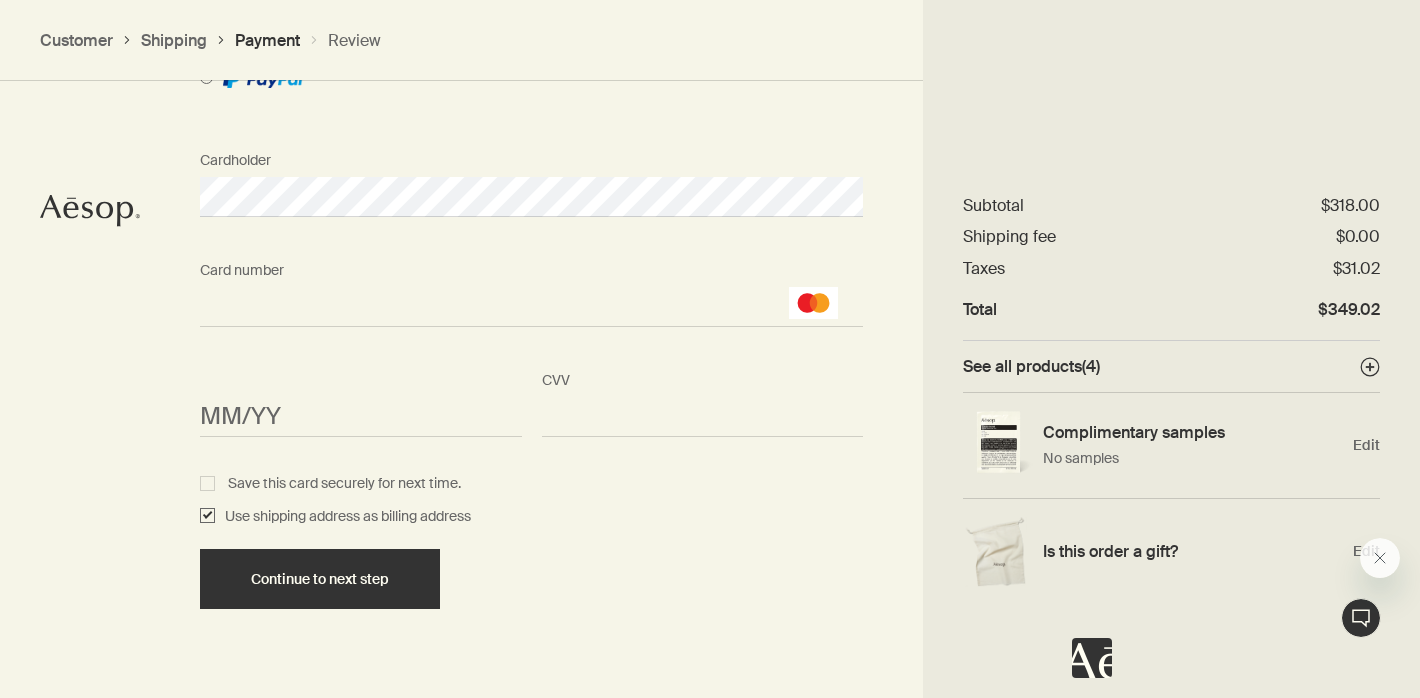 scroll, scrollTop: 1869, scrollLeft: 0, axis: vertical 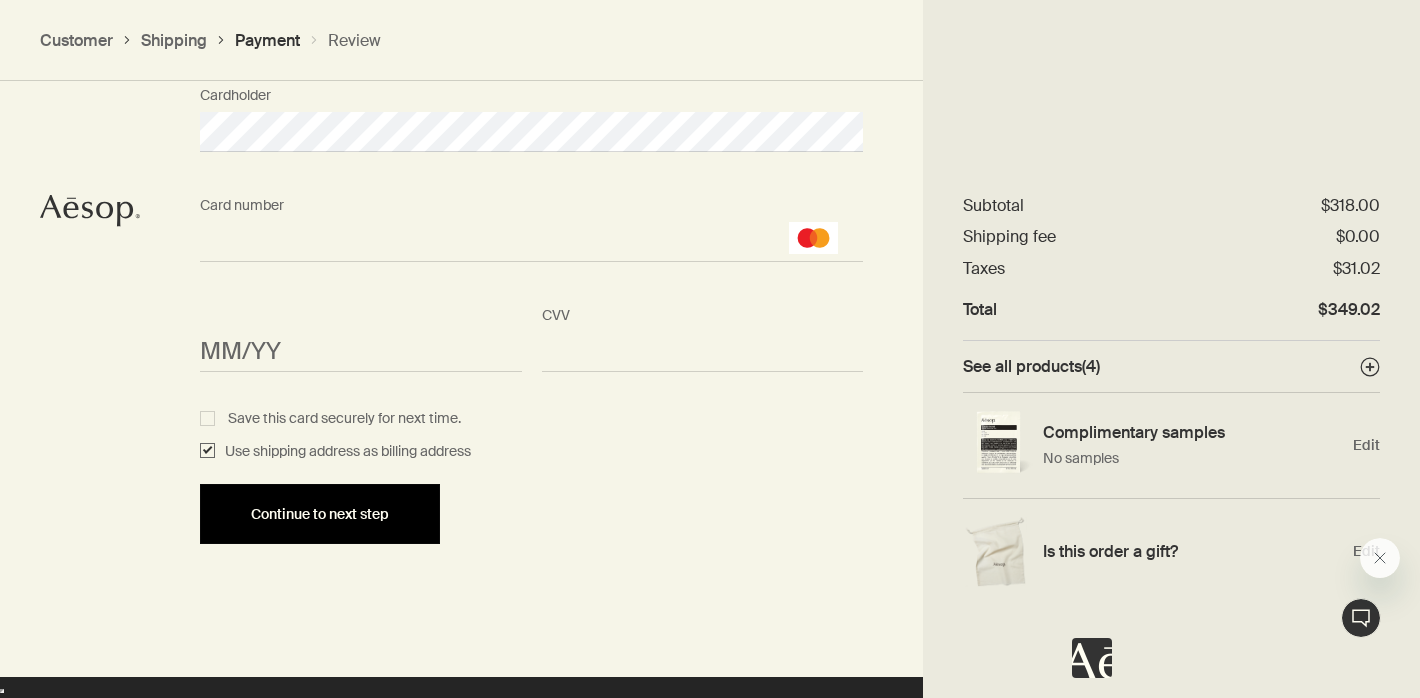 click on "Continue to next step" at bounding box center (320, 514) 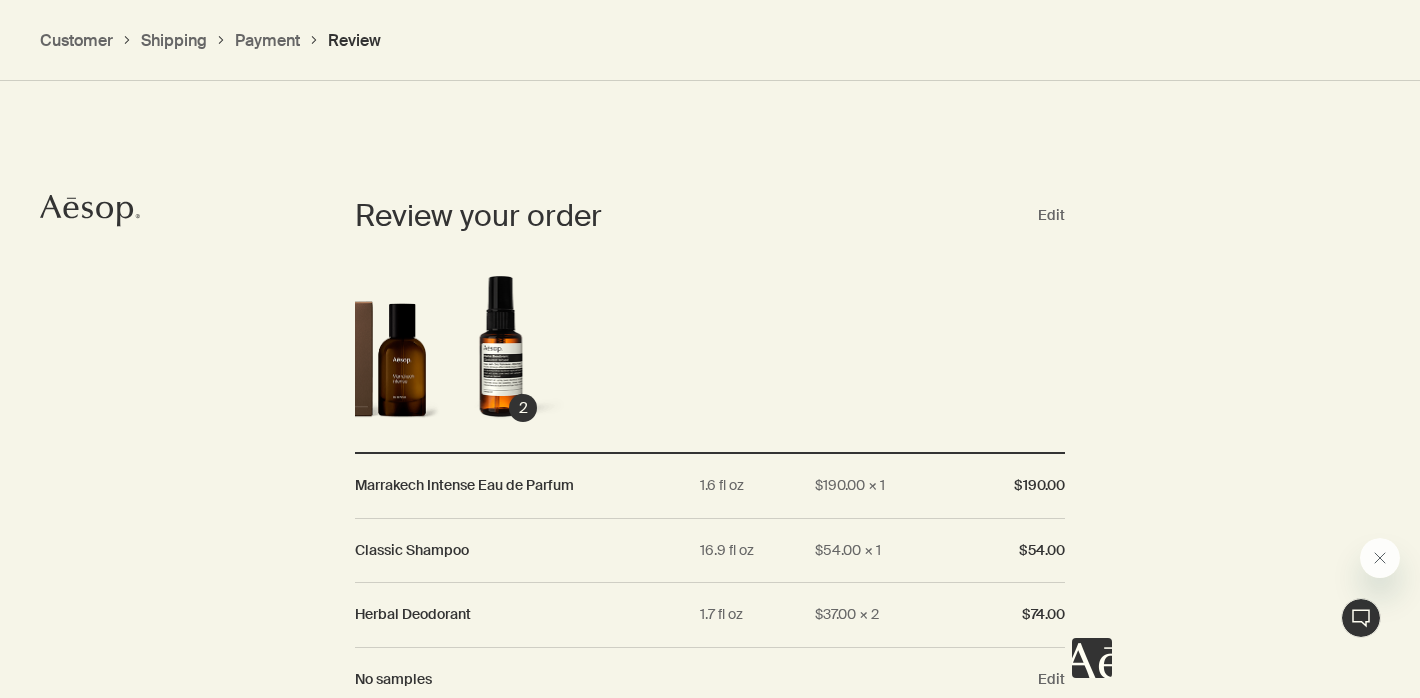 scroll, scrollTop: 1795, scrollLeft: 0, axis: vertical 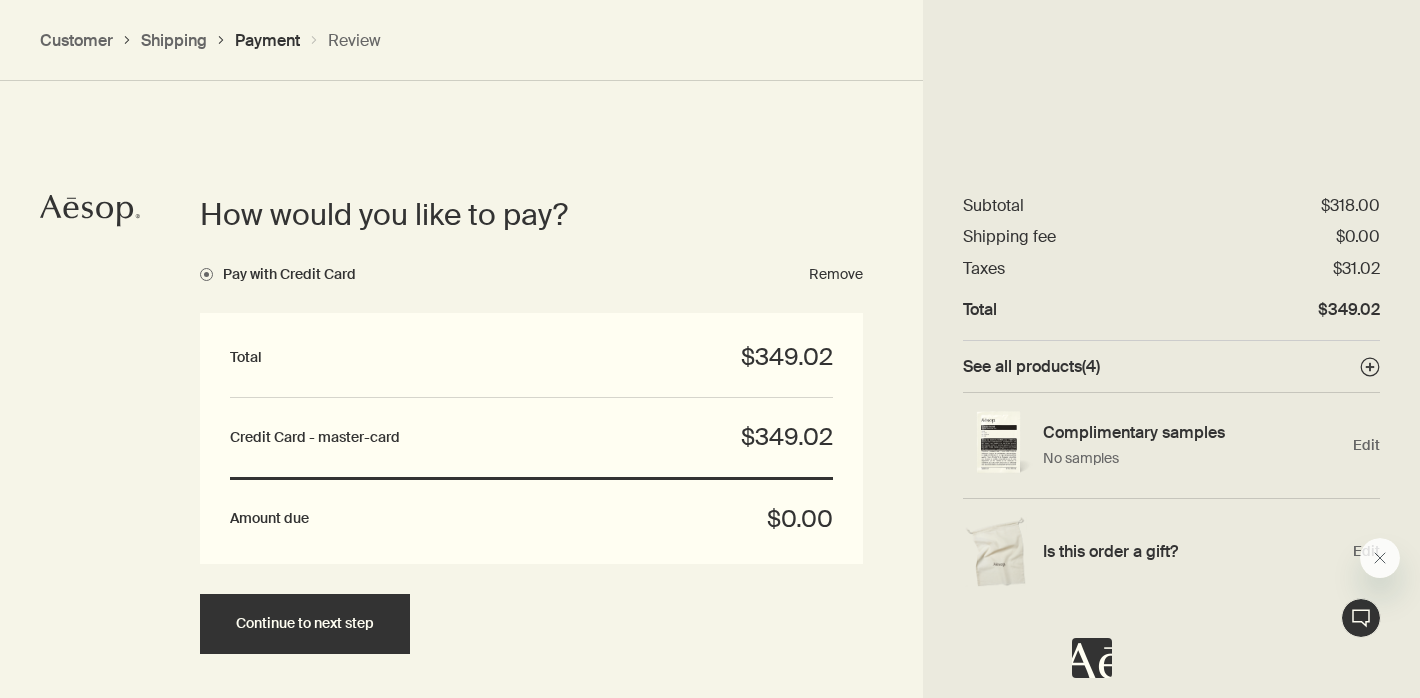 click on "Credit Card - master-card" at bounding box center (315, 438) 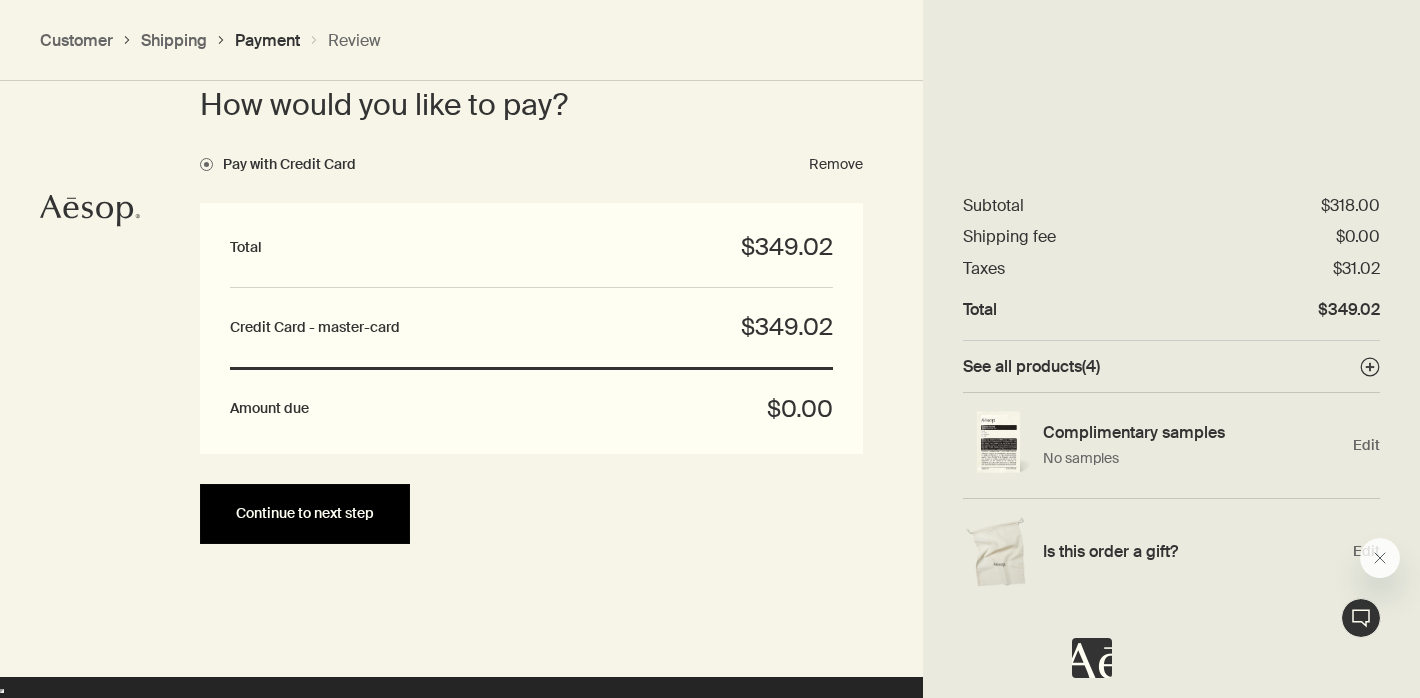 click on "Continue to next step" at bounding box center (305, 513) 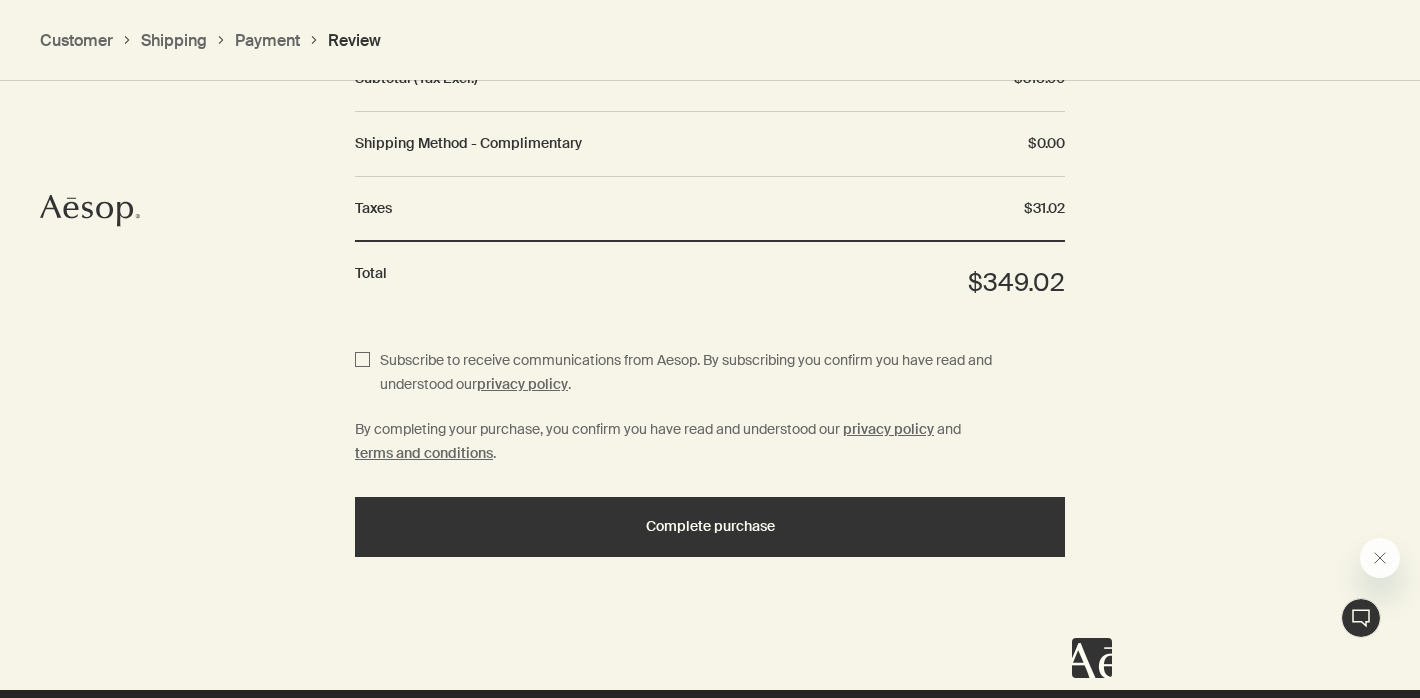 scroll, scrollTop: 2533, scrollLeft: 0, axis: vertical 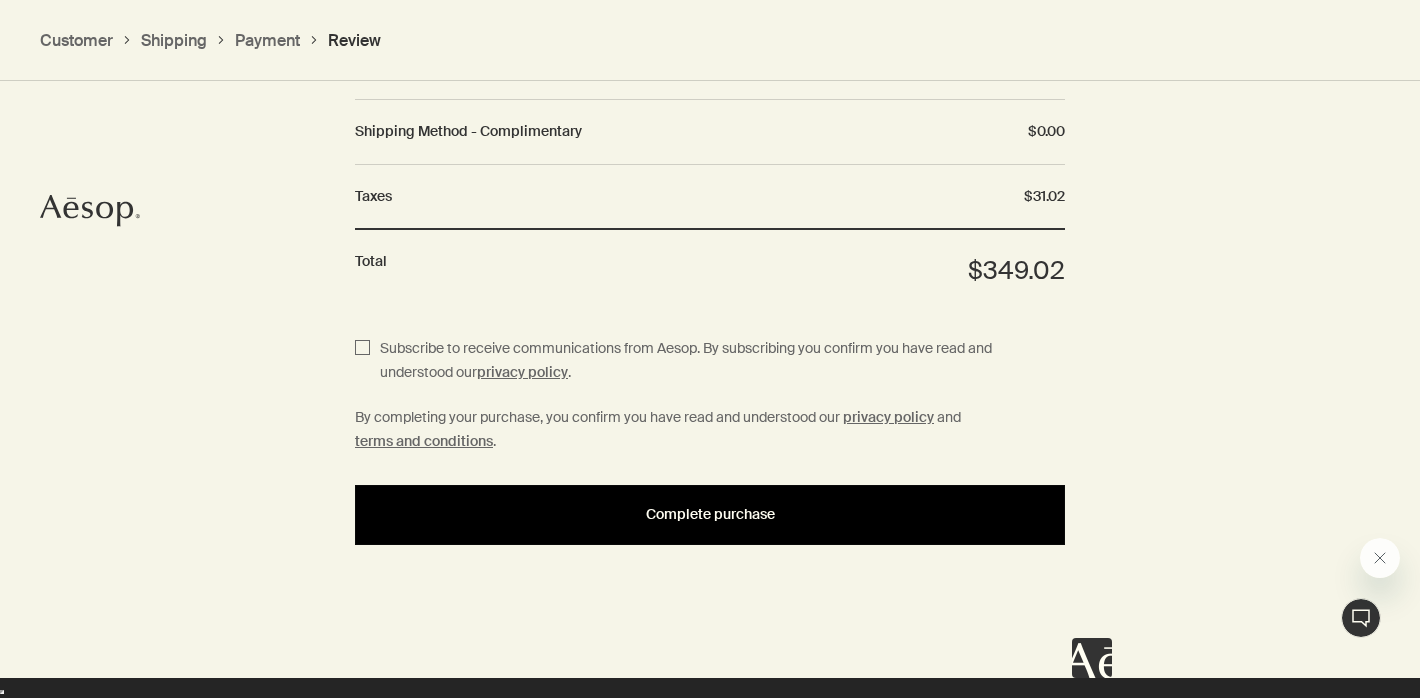 click on "Complete purchase" at bounding box center [710, 514] 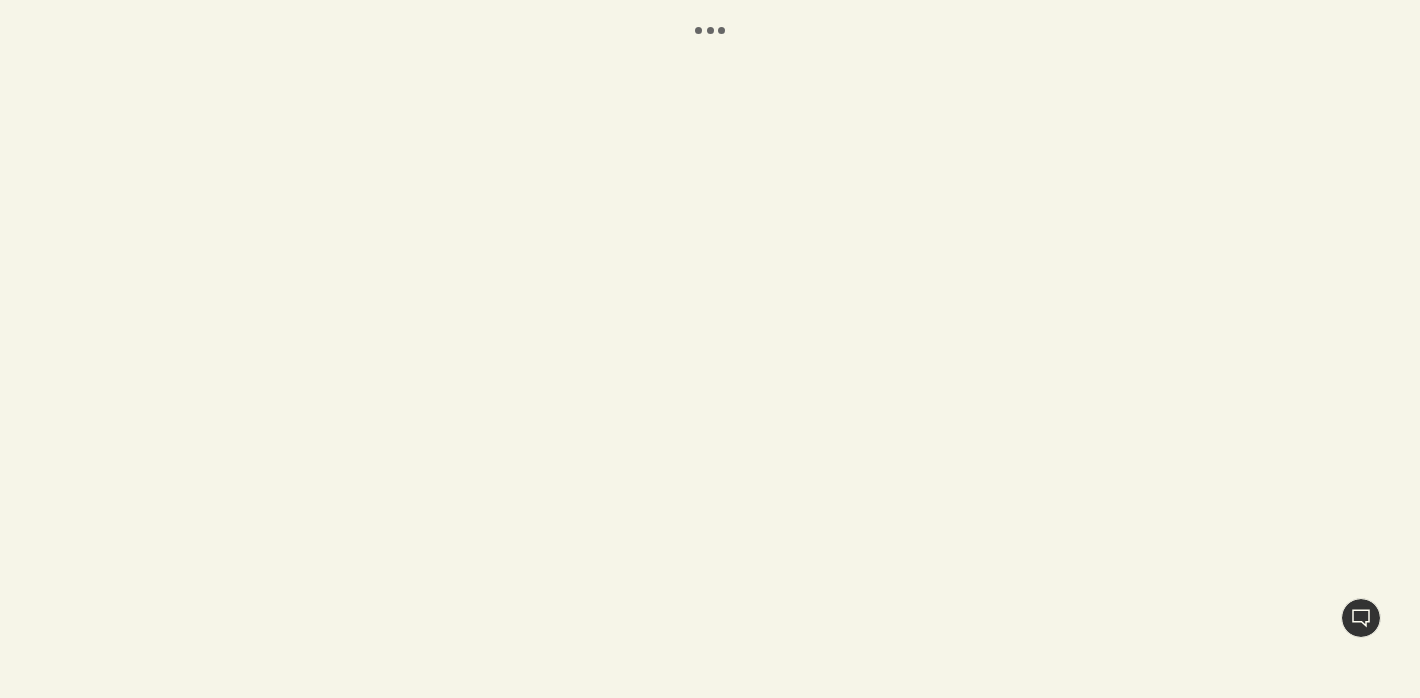 scroll, scrollTop: 0, scrollLeft: 0, axis: both 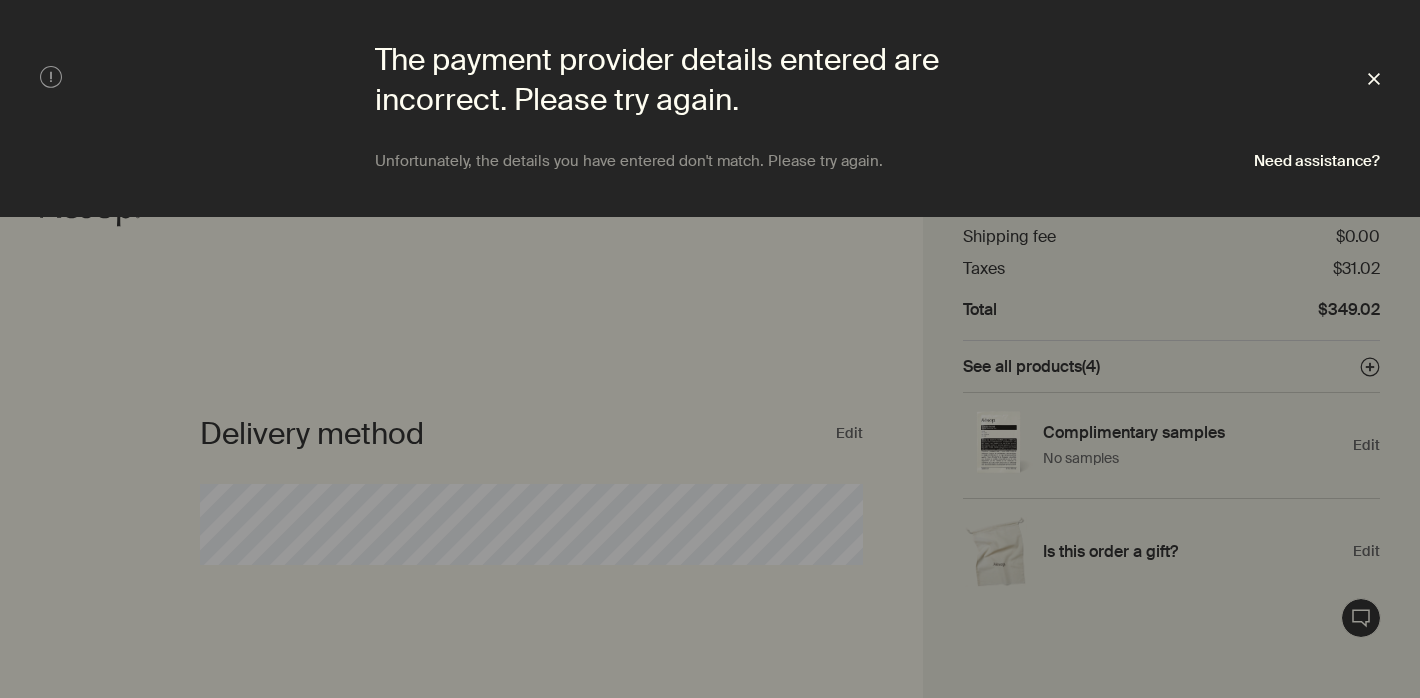 click on "Close" 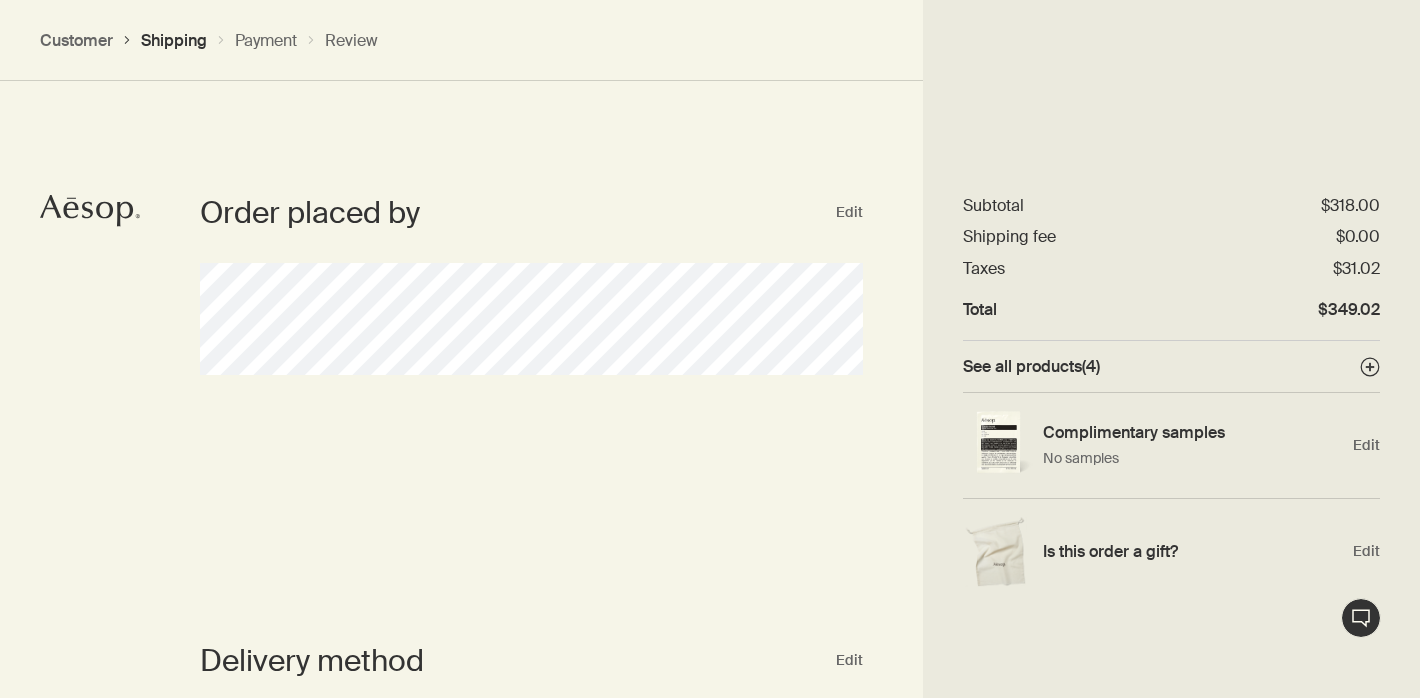scroll, scrollTop: 0, scrollLeft: 0, axis: both 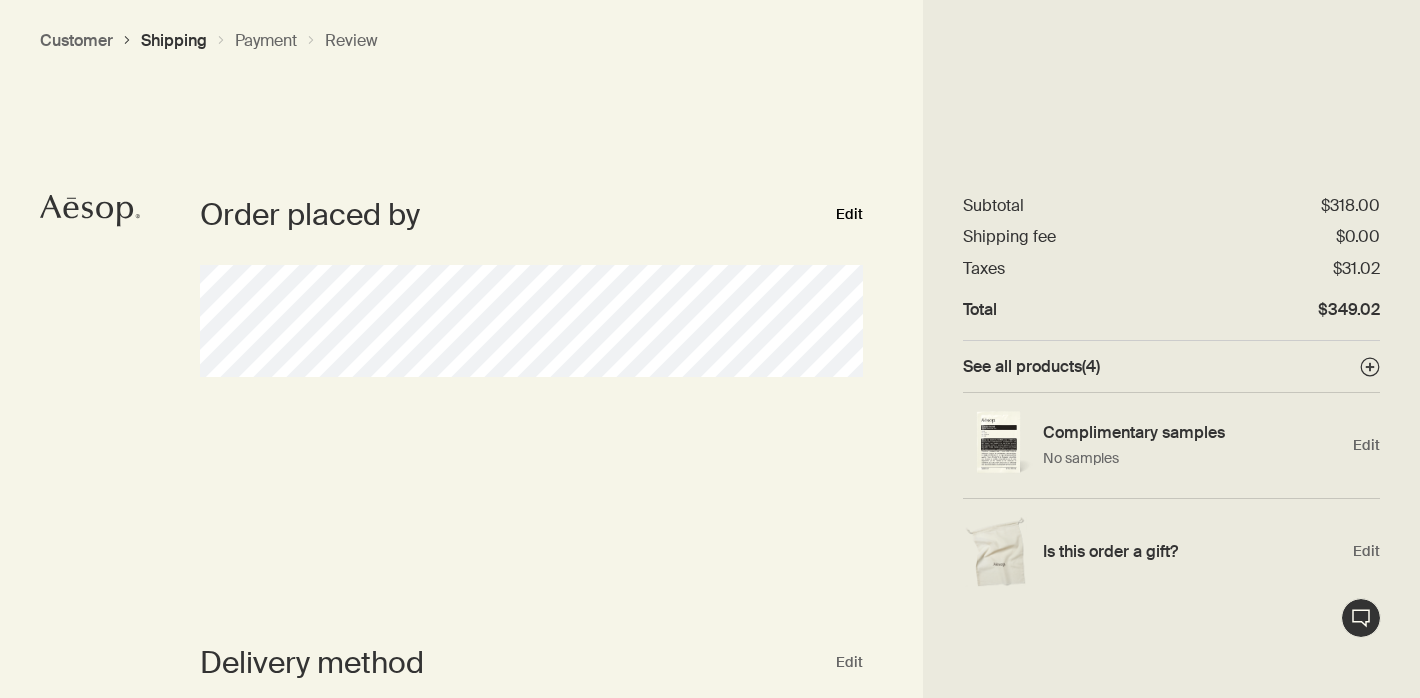 click on "Edit" at bounding box center [849, 215] 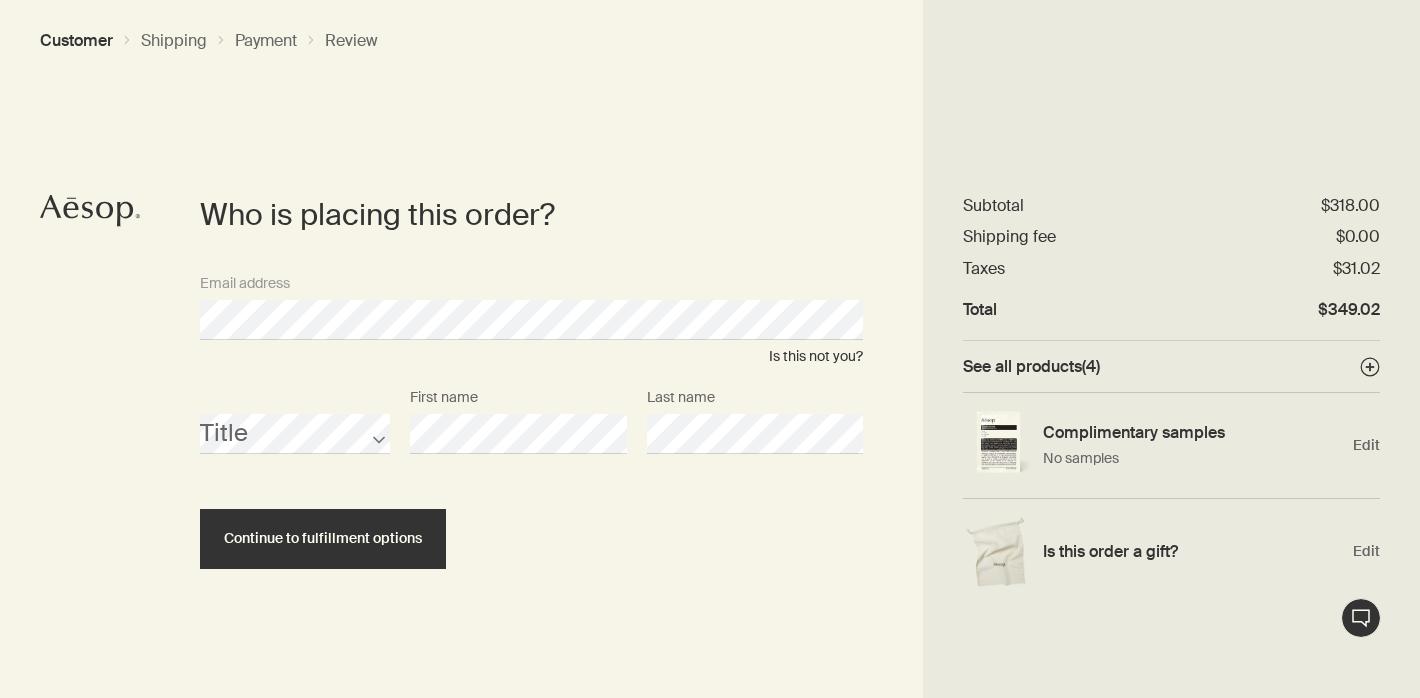 scroll, scrollTop: 3, scrollLeft: 0, axis: vertical 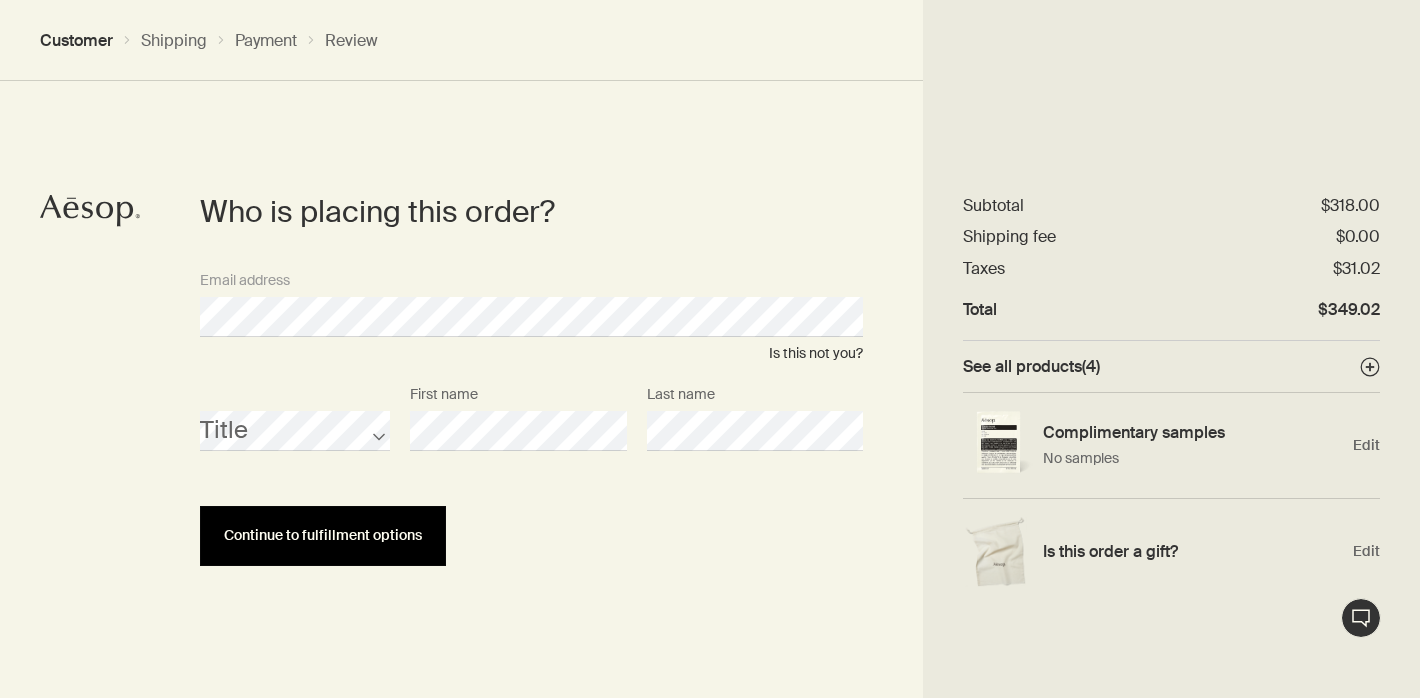click on "Continue to fulfillment options" at bounding box center (323, 536) 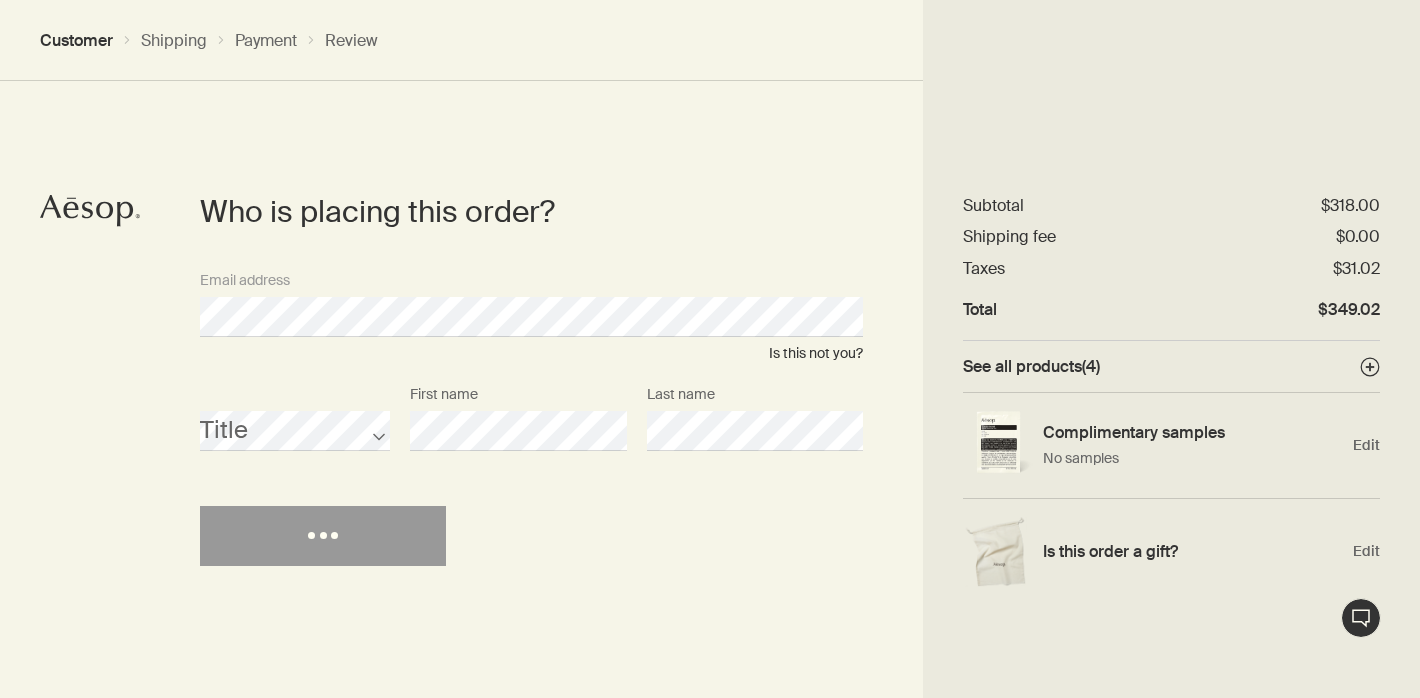 scroll, scrollTop: 0, scrollLeft: 0, axis: both 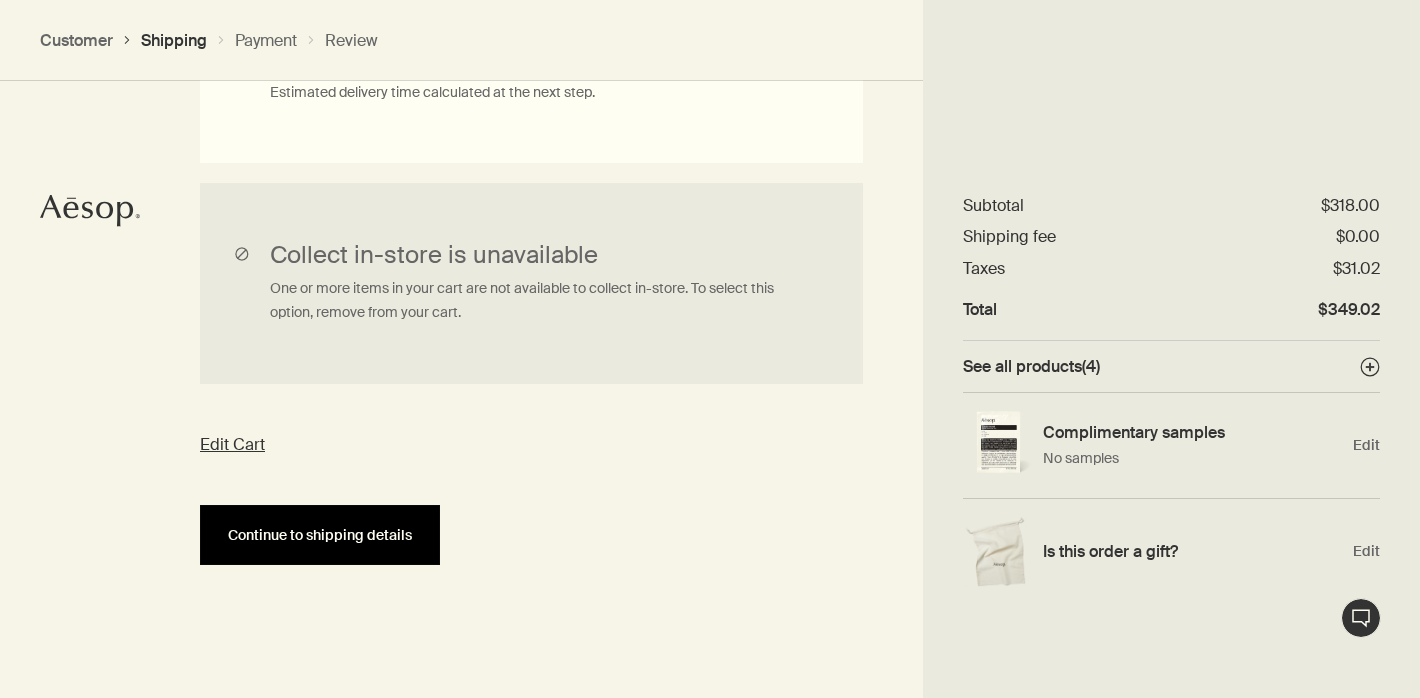 click on "Continue to shipping details" at bounding box center [320, 535] 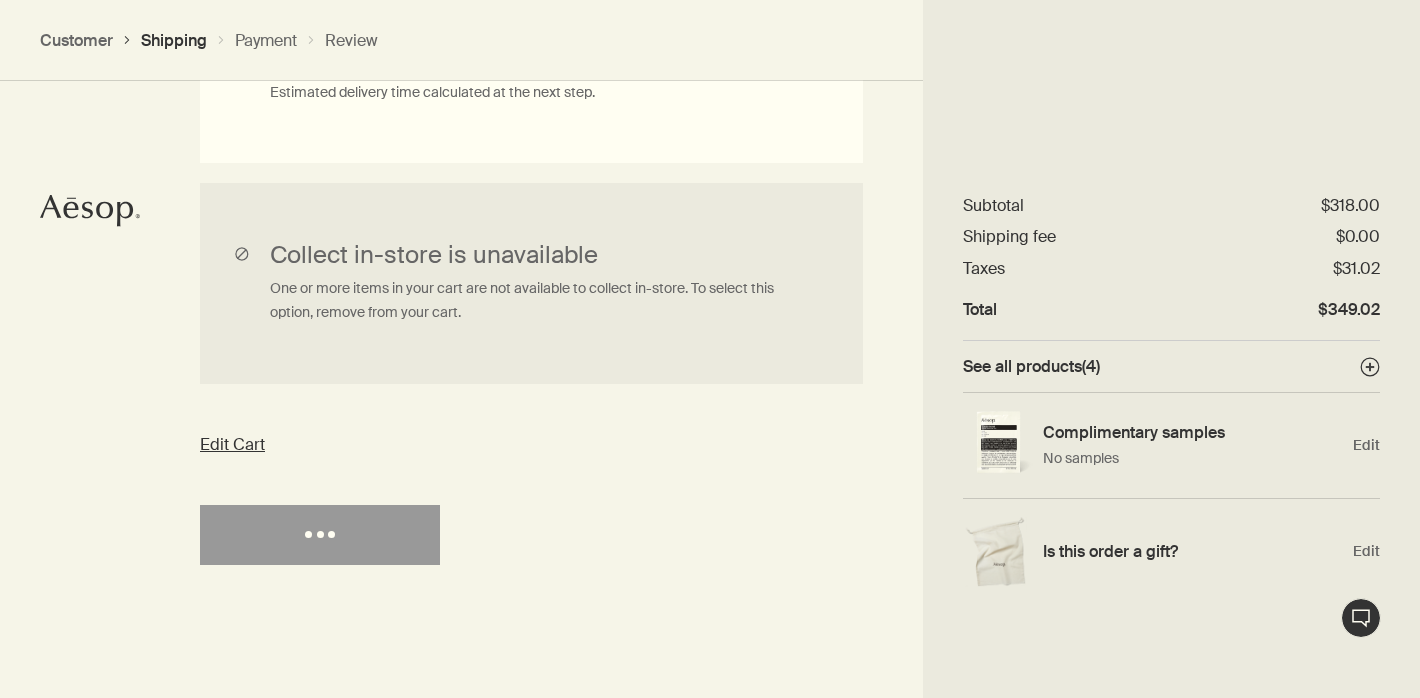 select on "US" 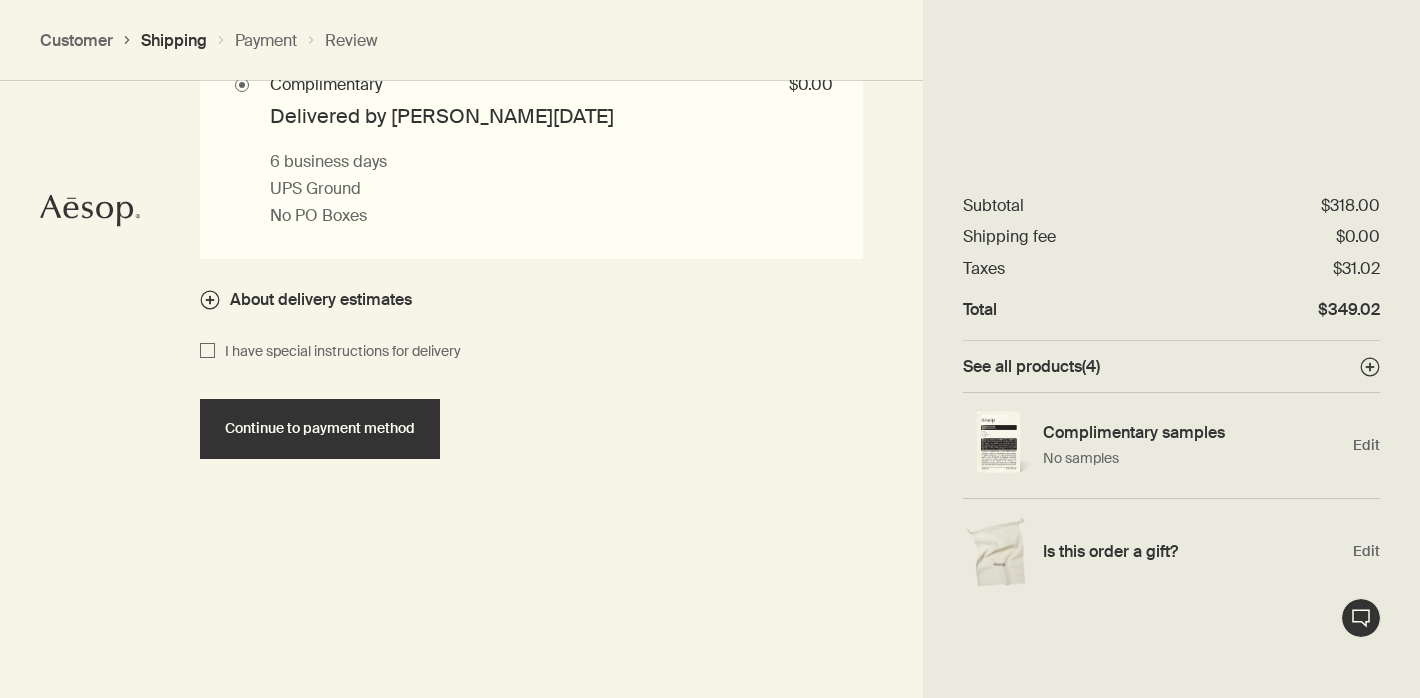 scroll, scrollTop: 2006, scrollLeft: 0, axis: vertical 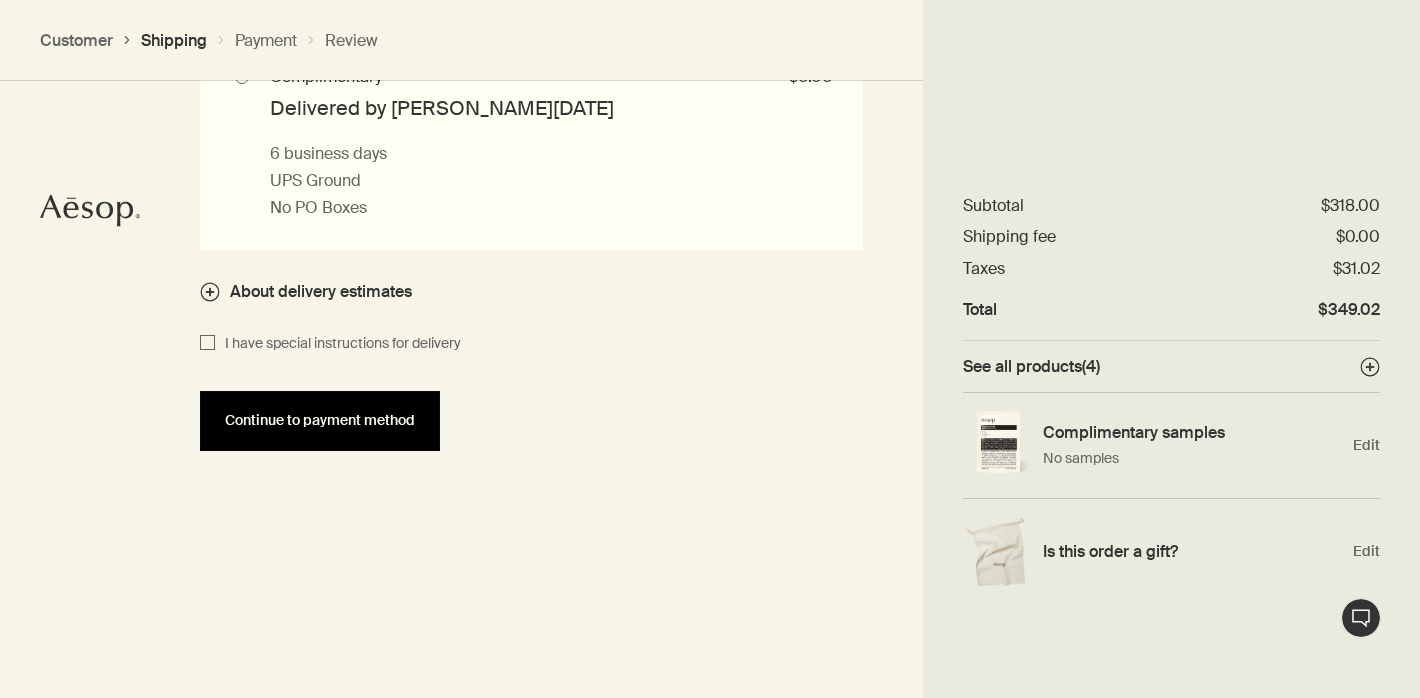 click on "Continue to payment method" at bounding box center [320, 421] 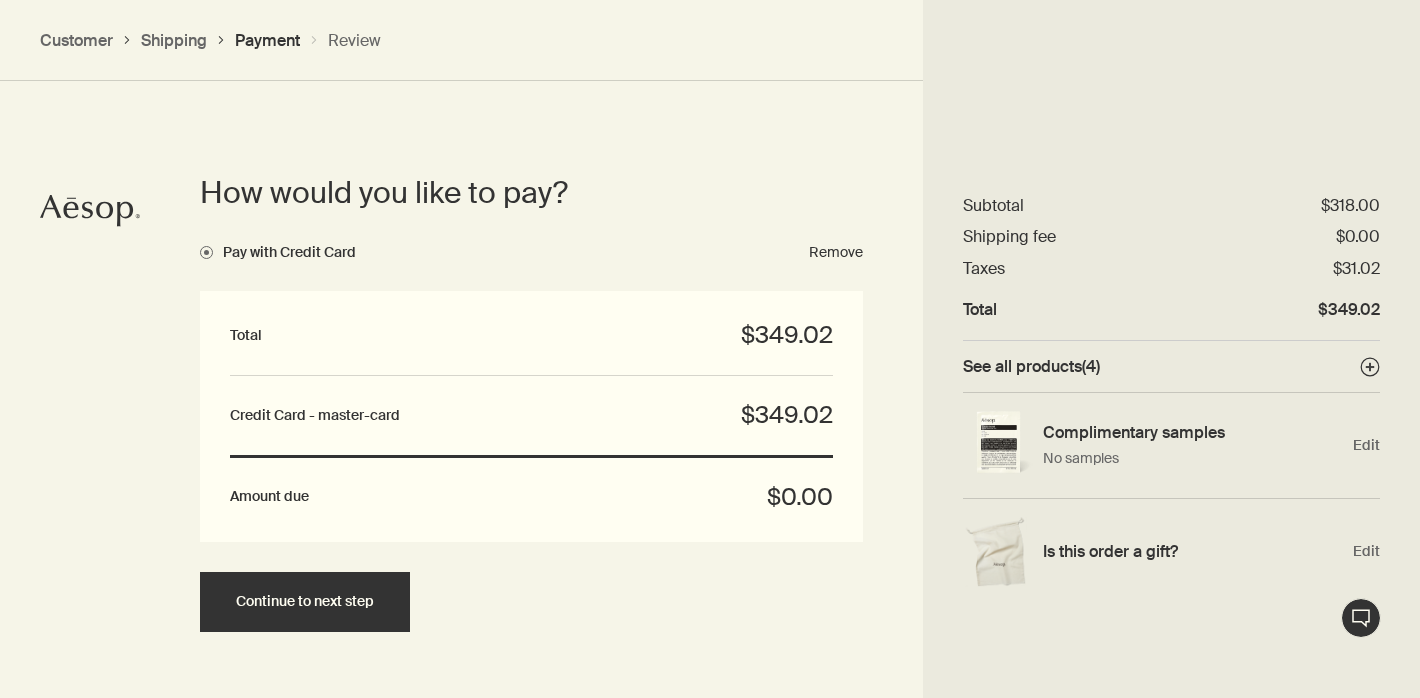 scroll, scrollTop: 1449, scrollLeft: 0, axis: vertical 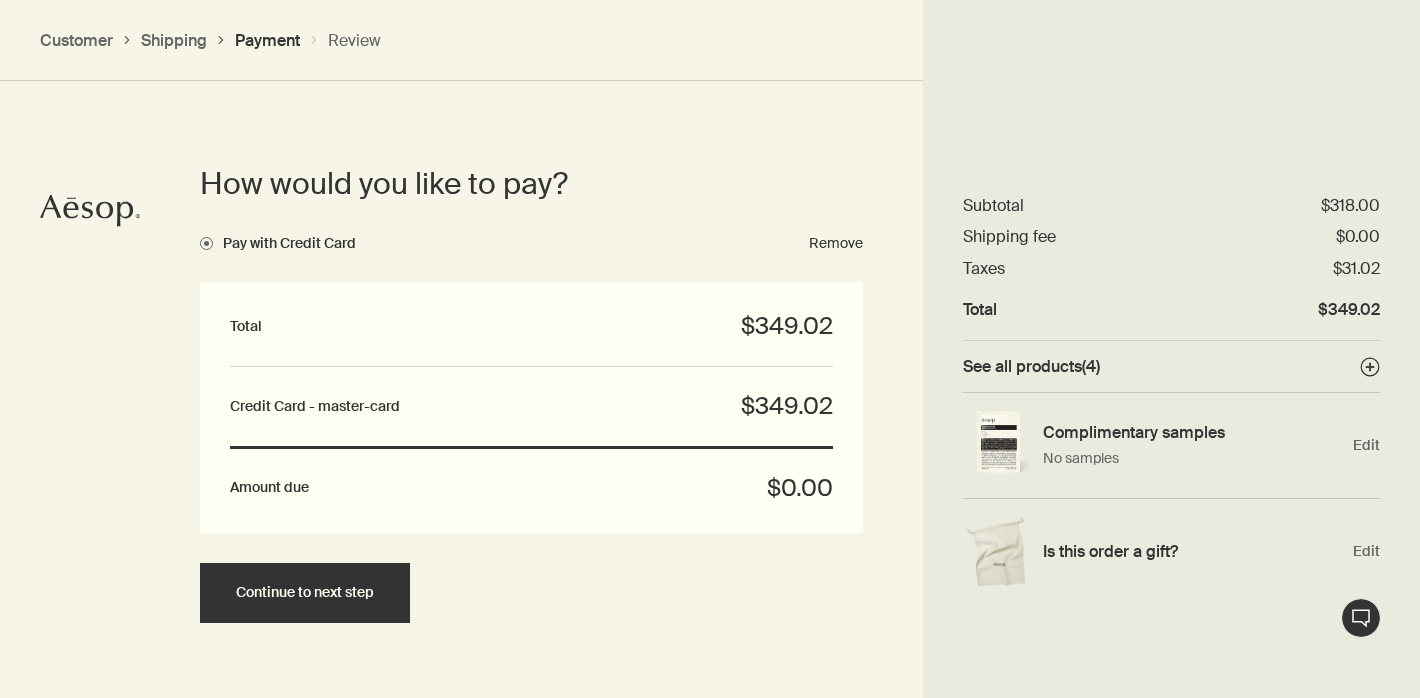 click on "Credit Card - master-card" at bounding box center [315, 407] 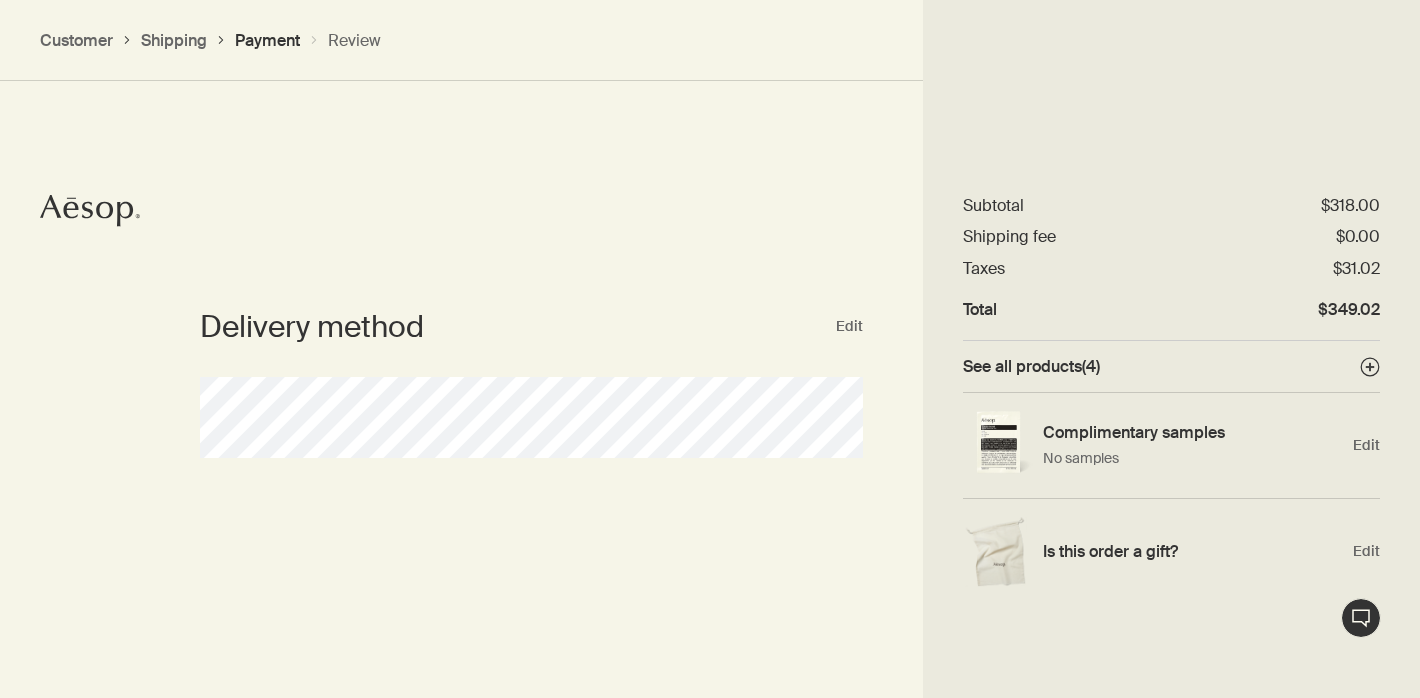 scroll, scrollTop: 440, scrollLeft: 0, axis: vertical 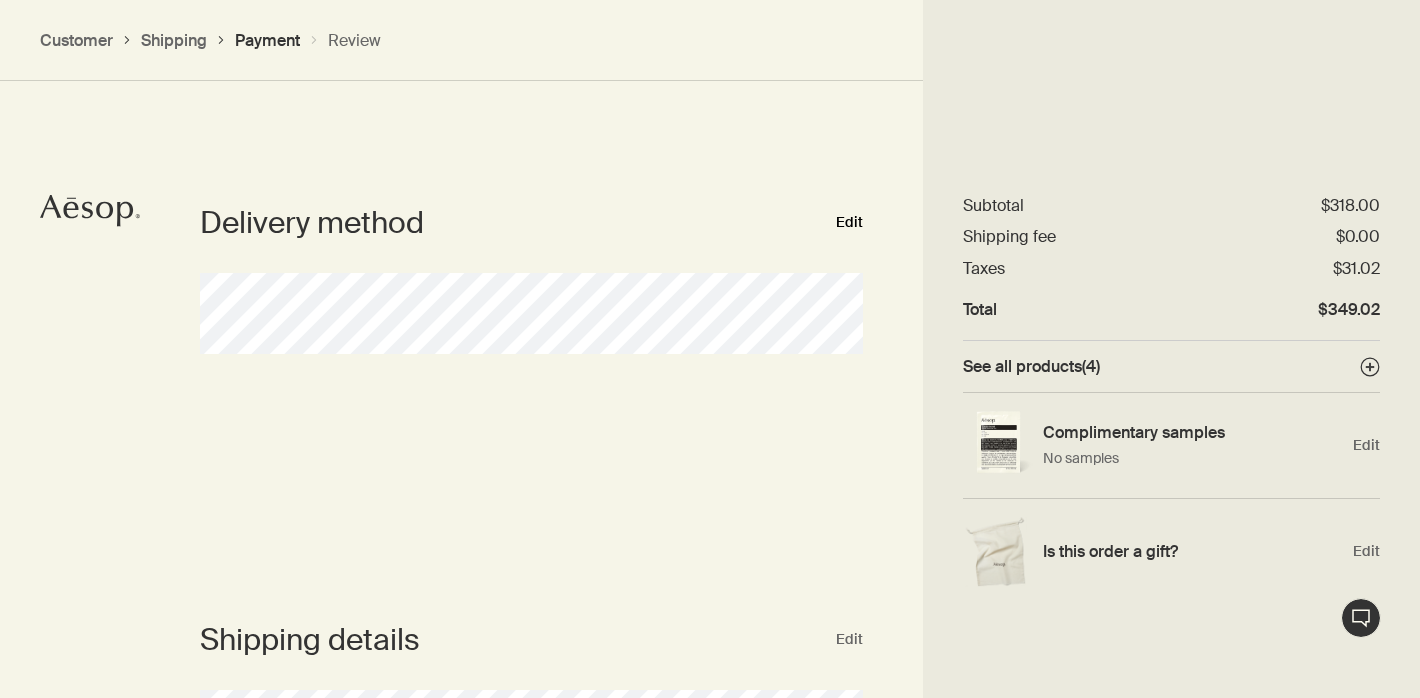 click on "Edit" at bounding box center [849, 223] 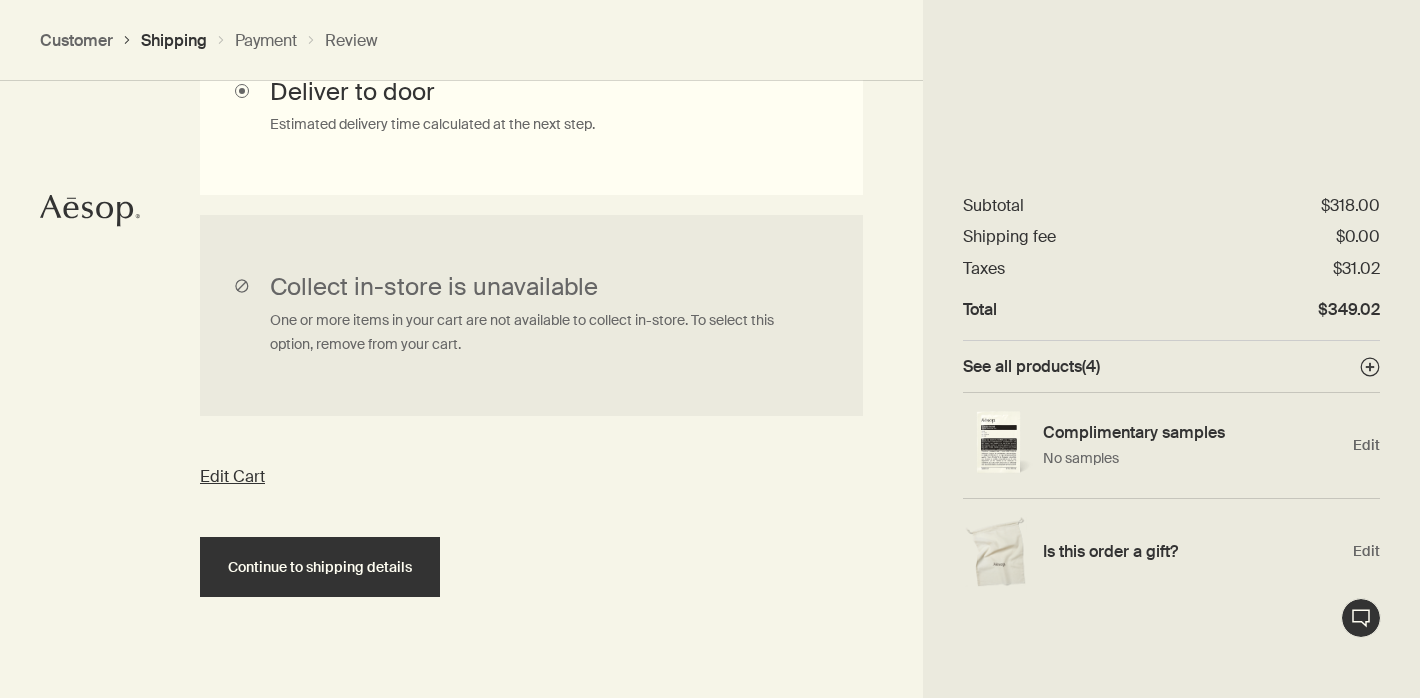 scroll, scrollTop: 698, scrollLeft: 0, axis: vertical 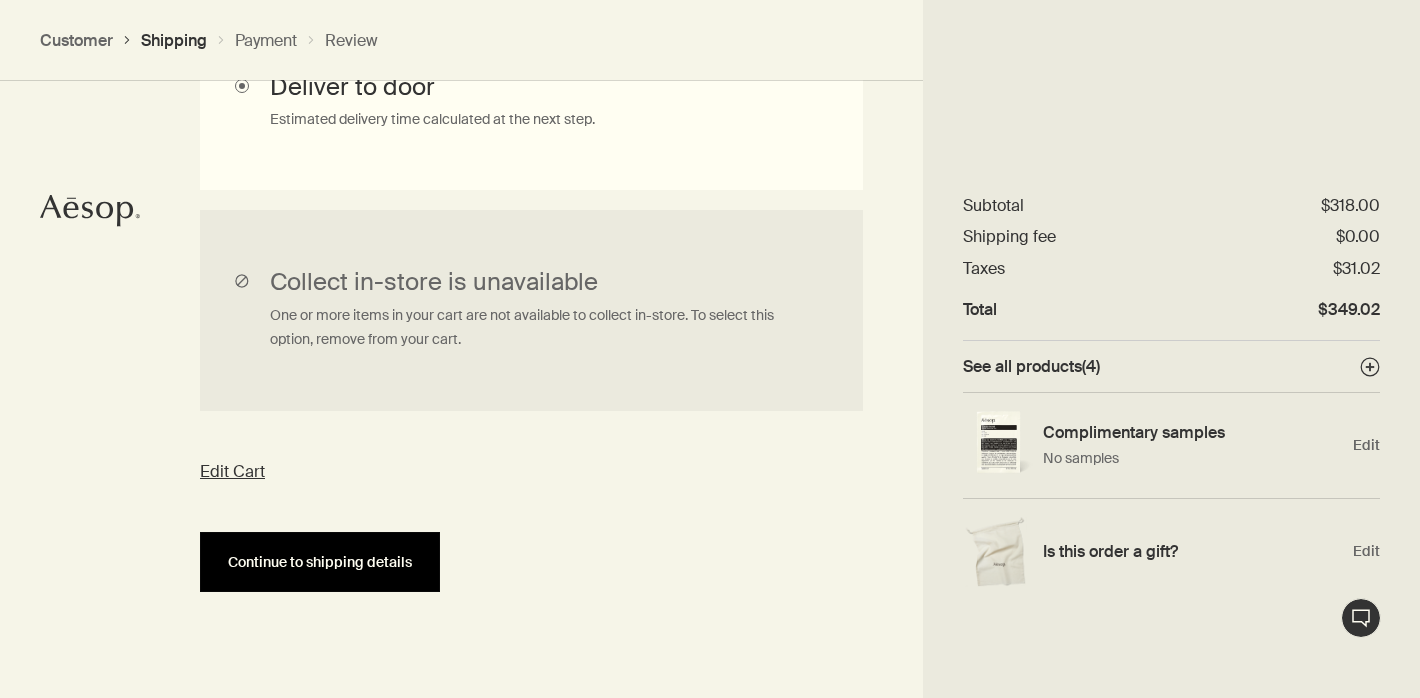 click on "Continue to shipping details" at bounding box center [320, 562] 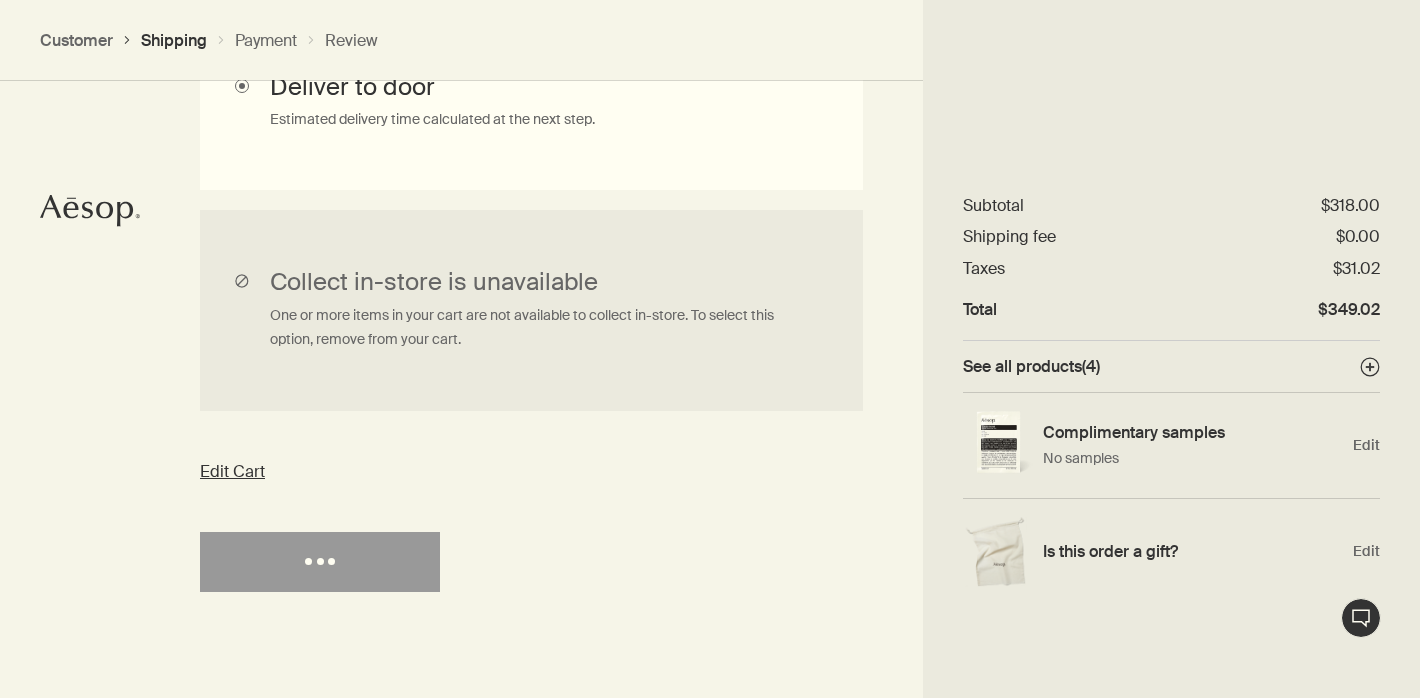 select on "US" 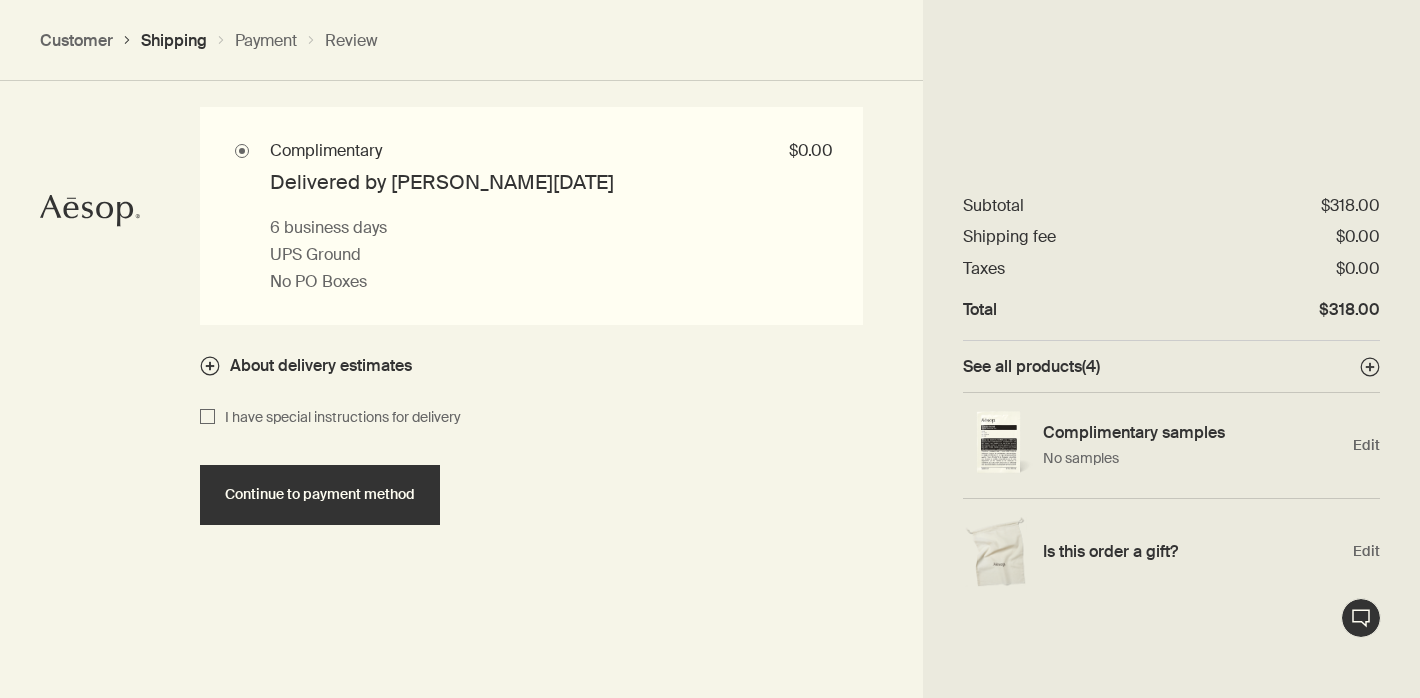 scroll, scrollTop: 1964, scrollLeft: 0, axis: vertical 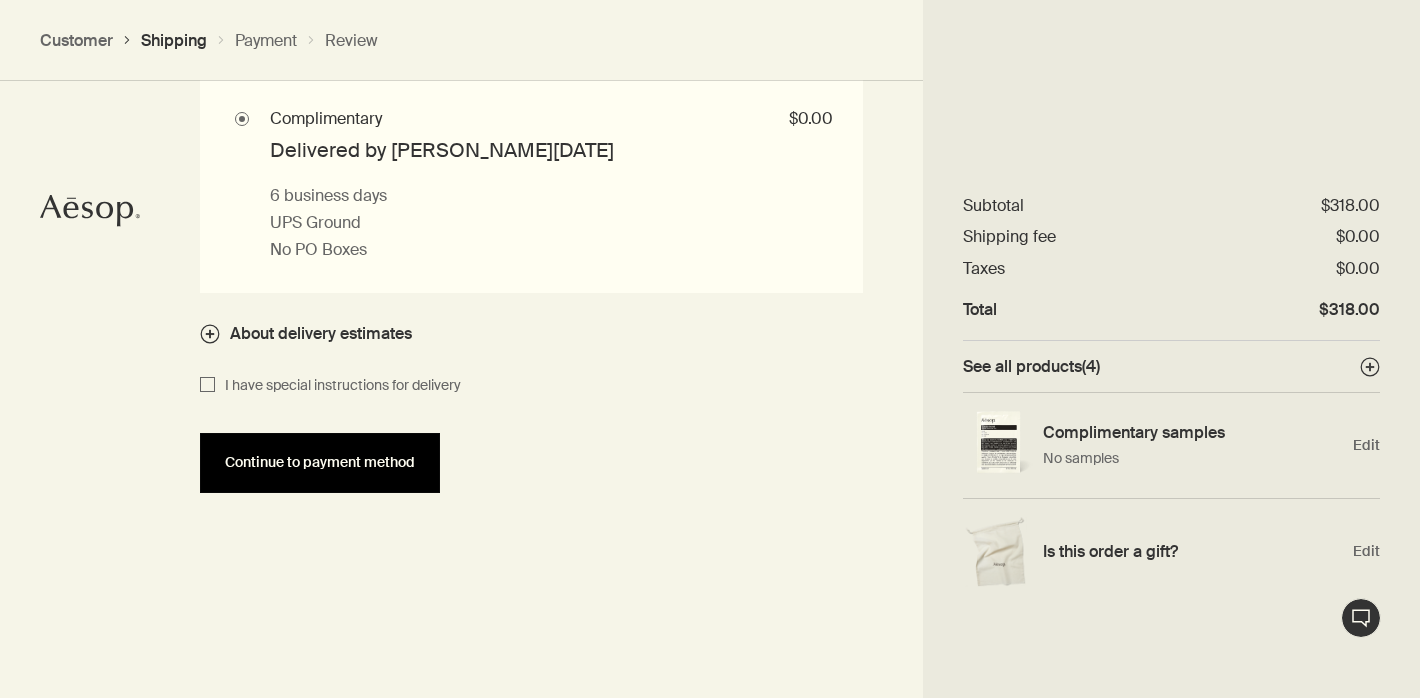 click on "Continue to payment method" at bounding box center [320, 462] 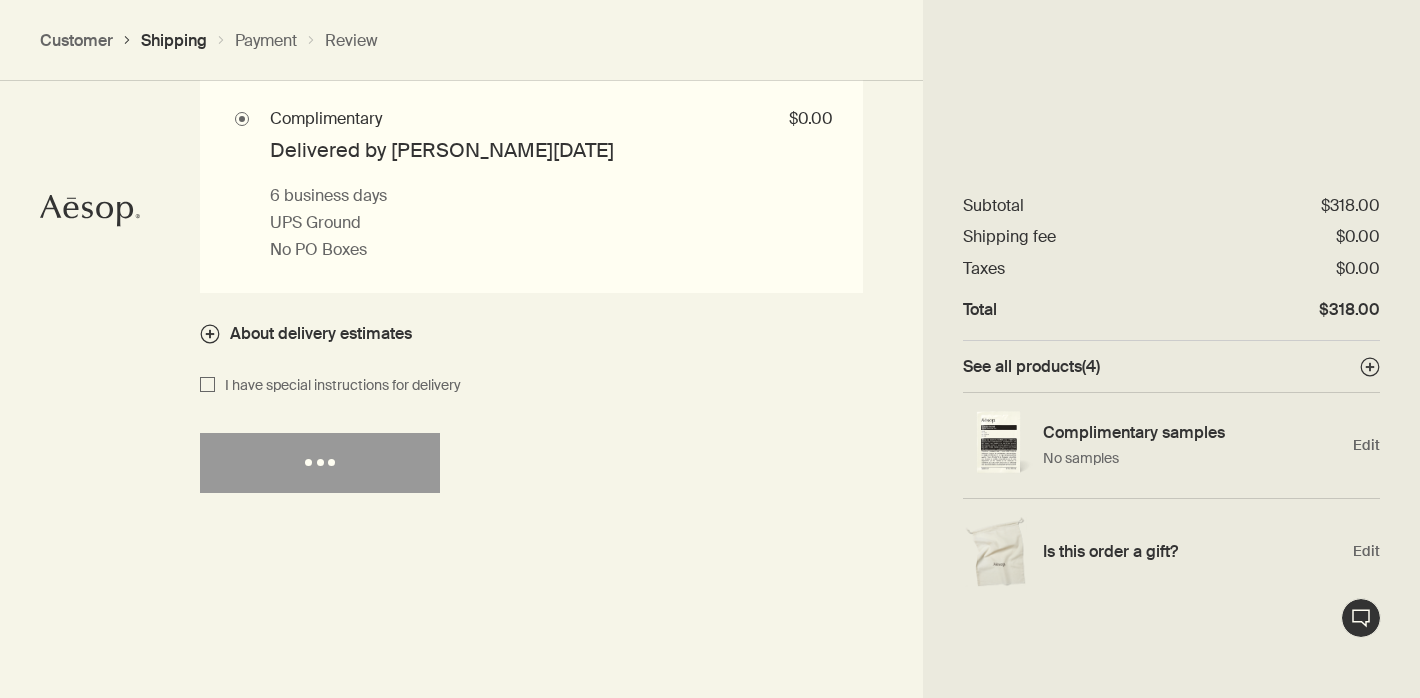 select on "US" 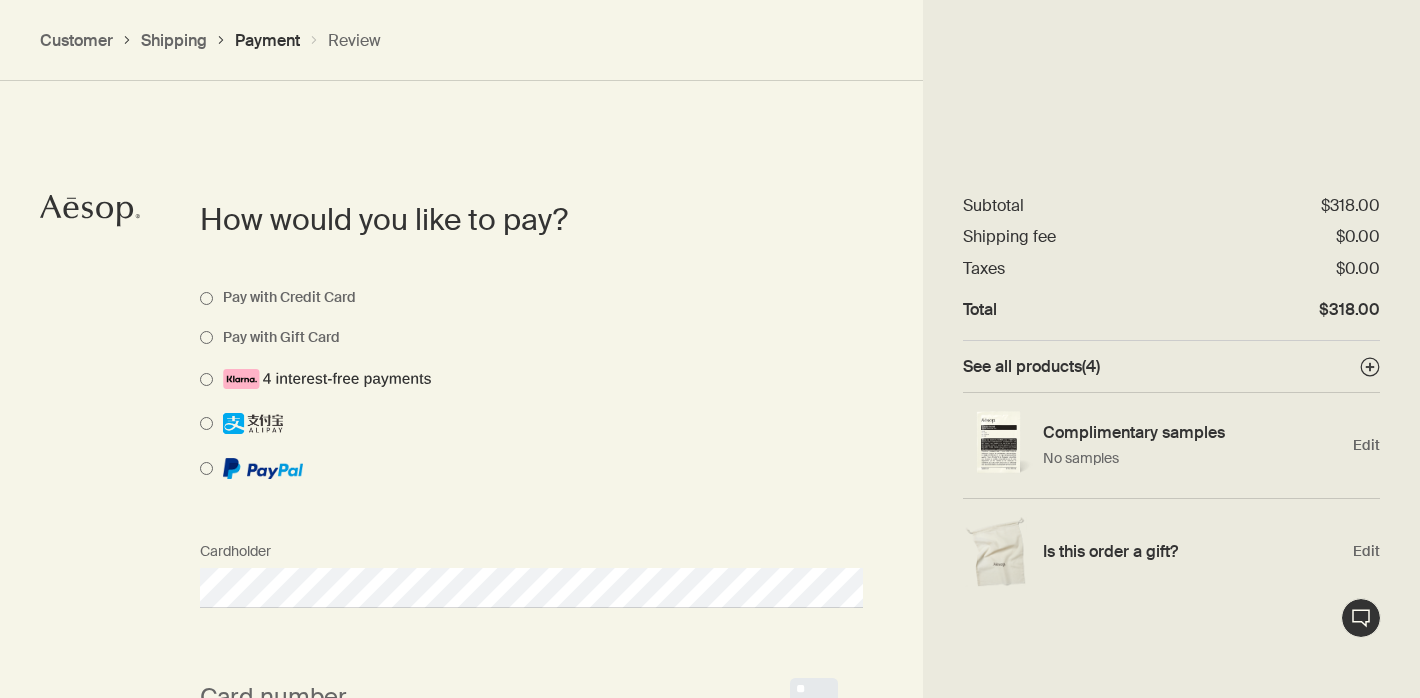 scroll, scrollTop: 1418, scrollLeft: 0, axis: vertical 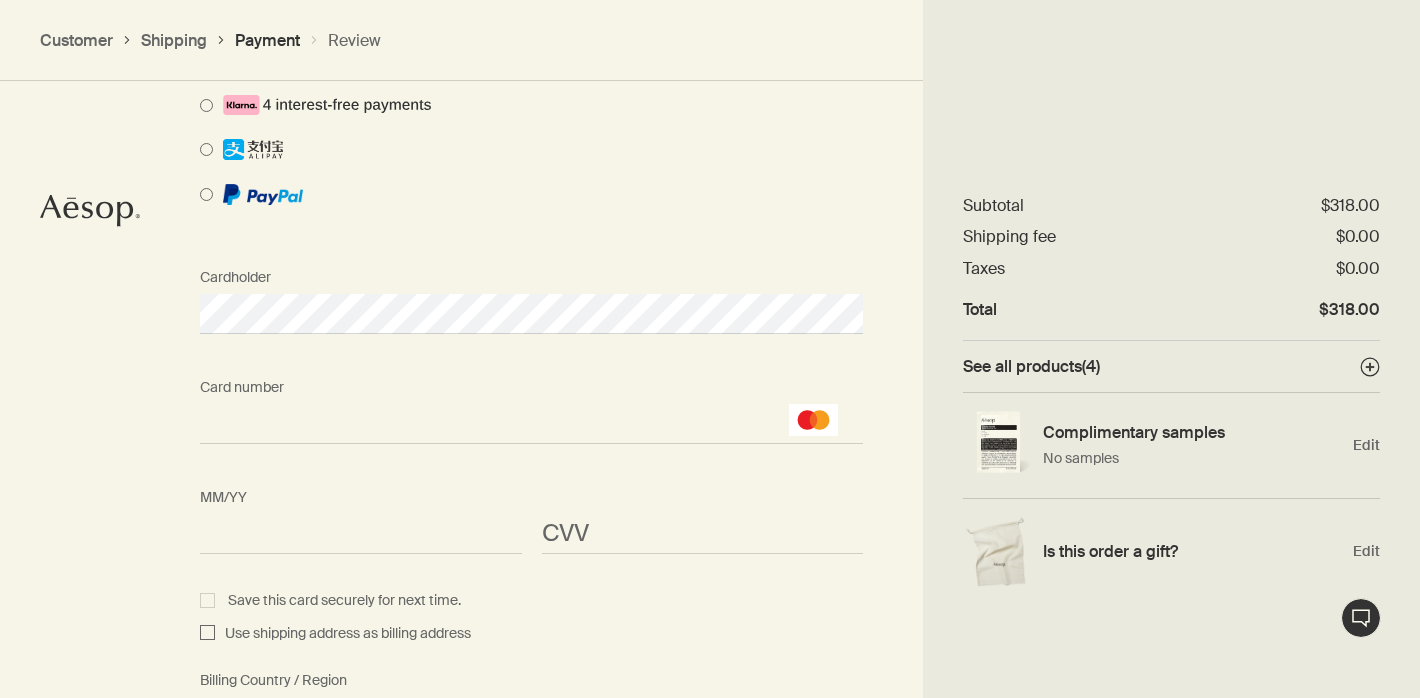 click on "<p>Your browser does not support iframes.</p>" at bounding box center (703, 534) 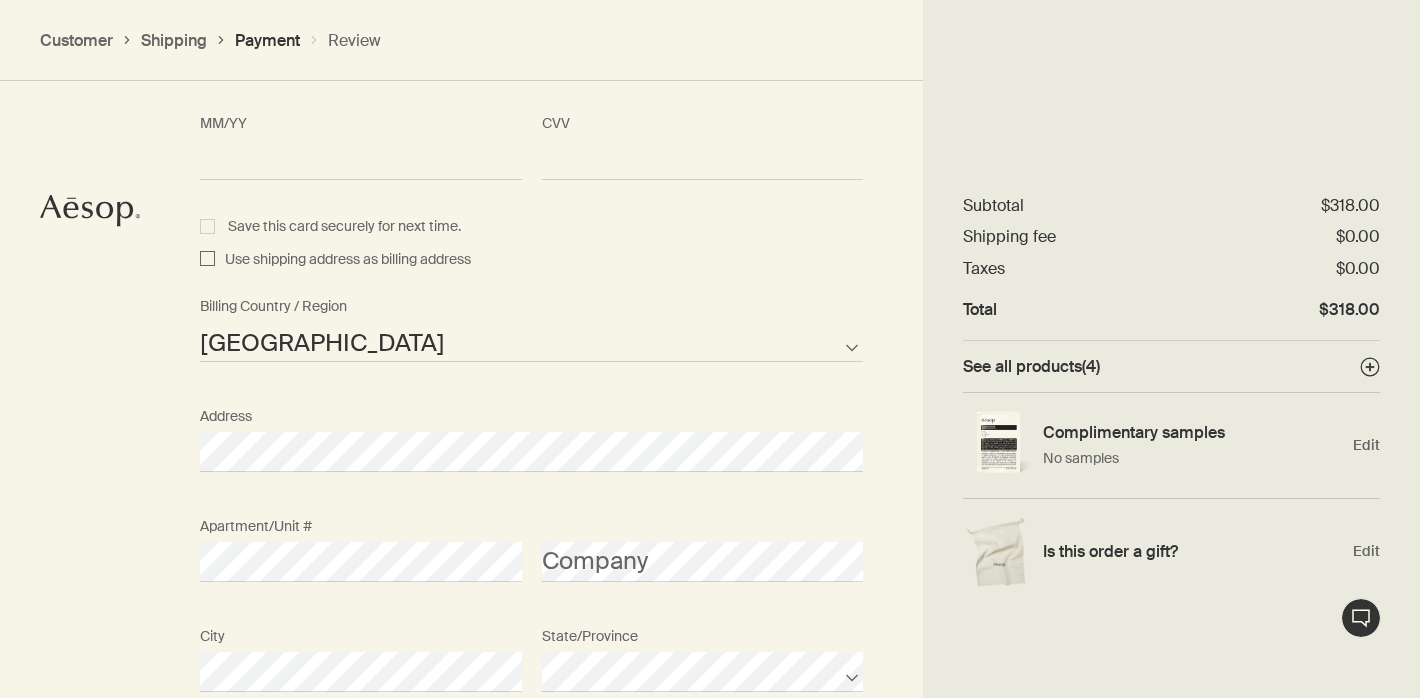 scroll, scrollTop: 2062, scrollLeft: 0, axis: vertical 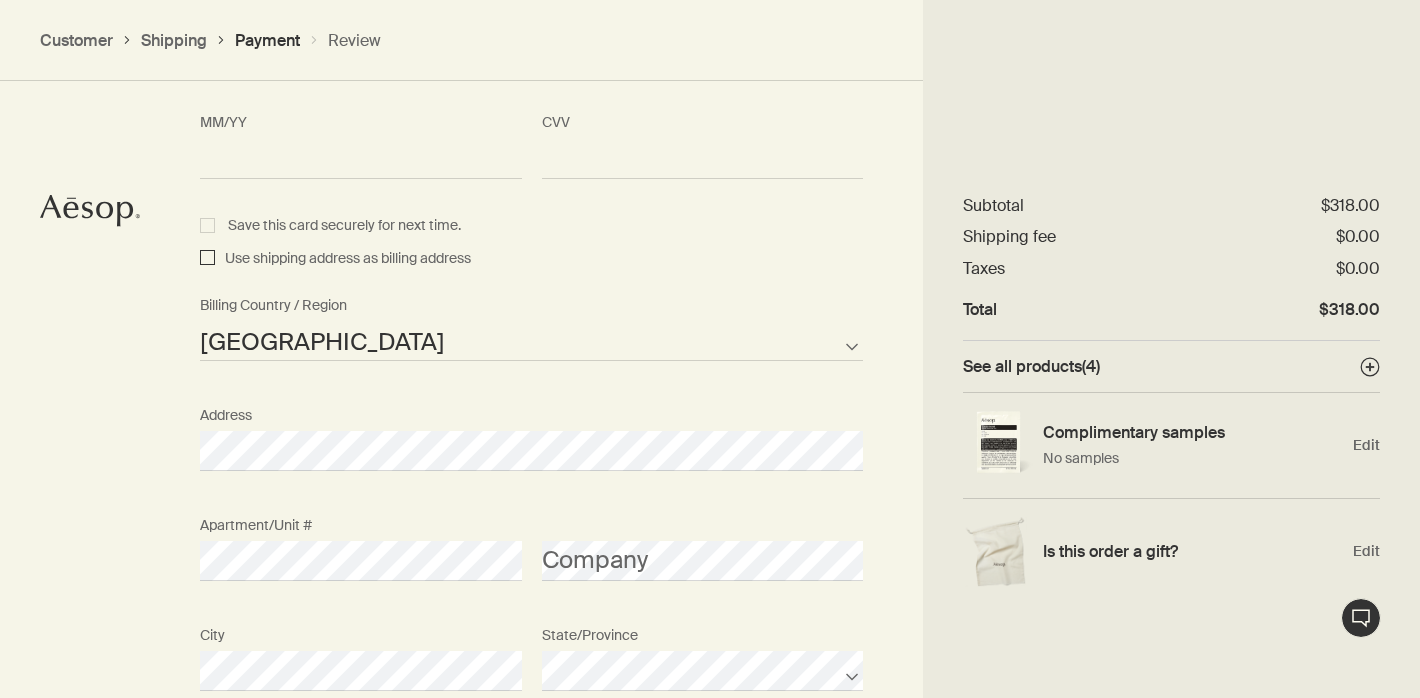 click on "Use shipping address as billing address" at bounding box center [207, 259] 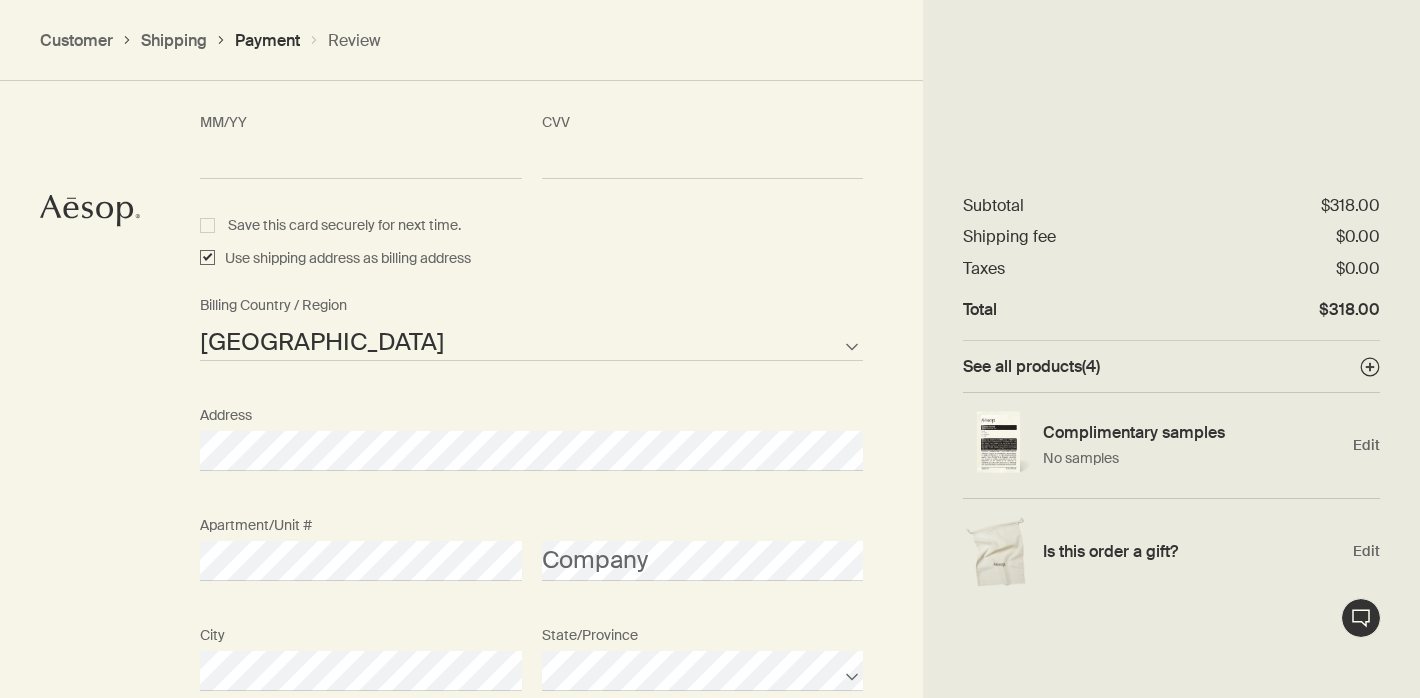 checkbox on "true" 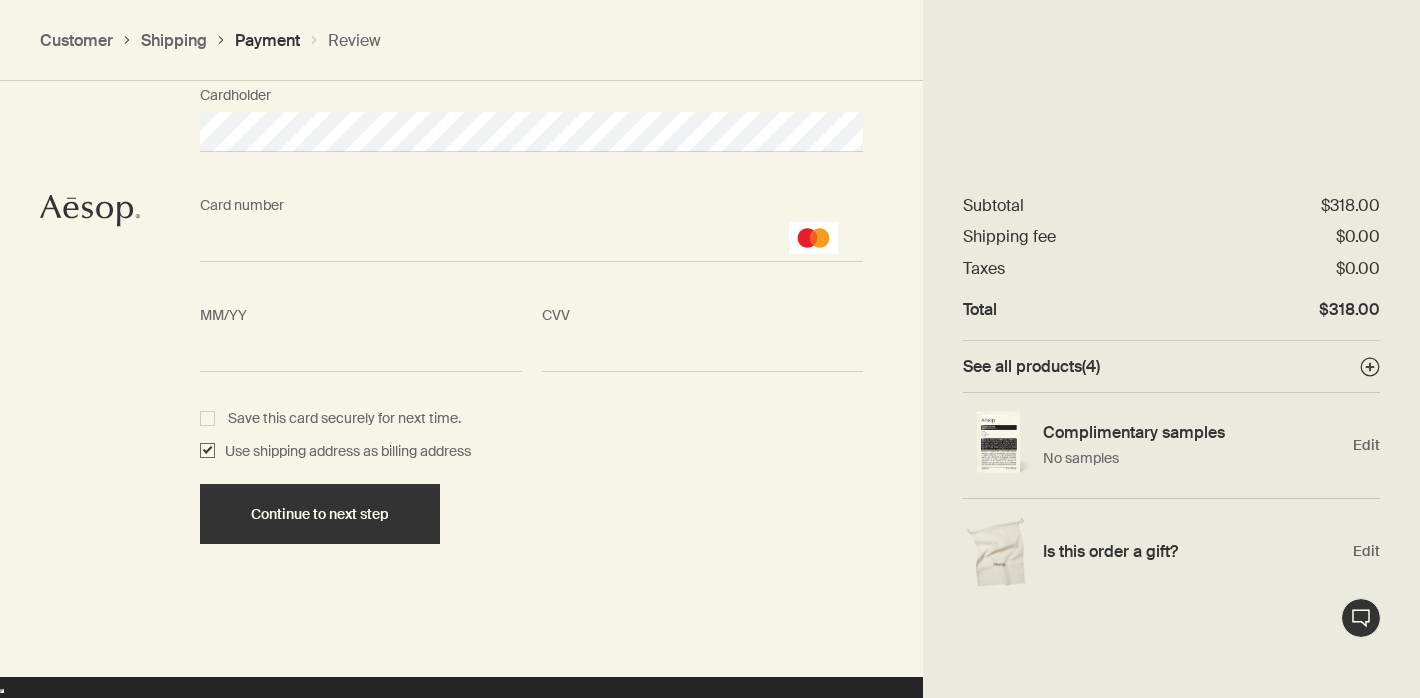 scroll, scrollTop: 1869, scrollLeft: 0, axis: vertical 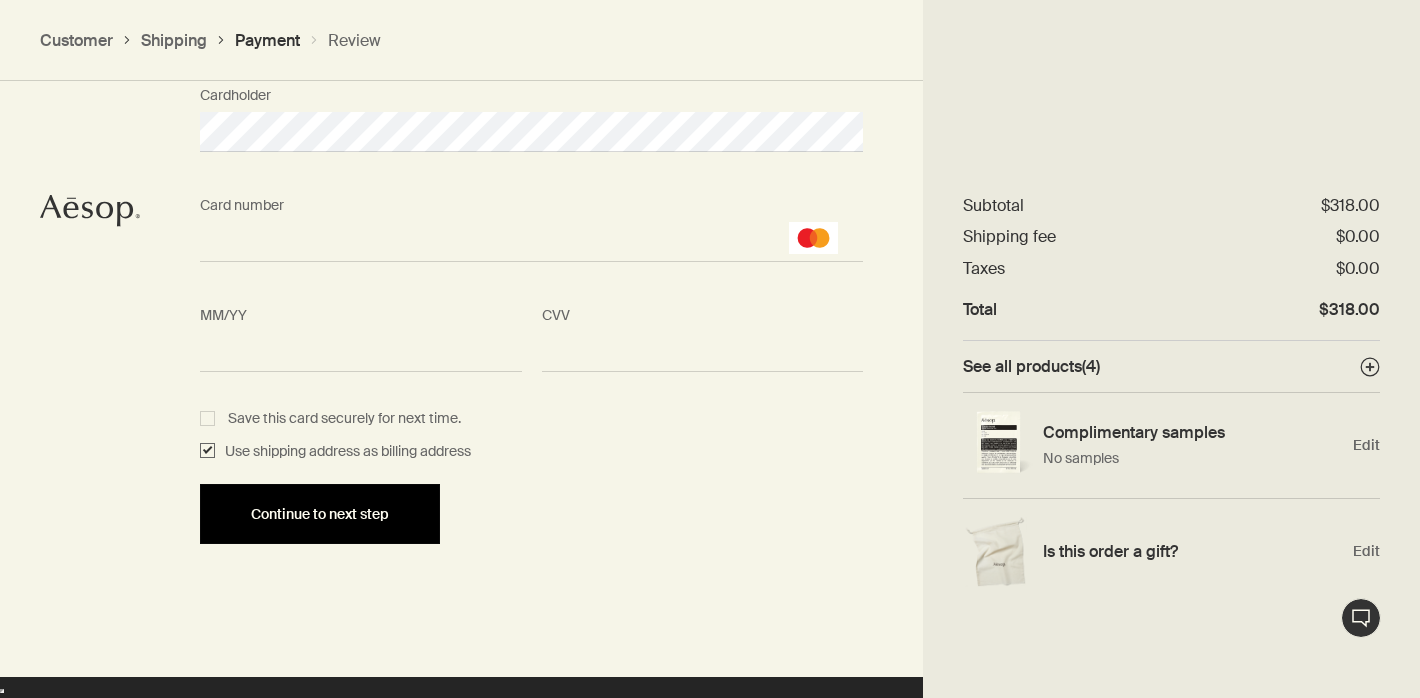 click on "Continue to next step" at bounding box center (320, 514) 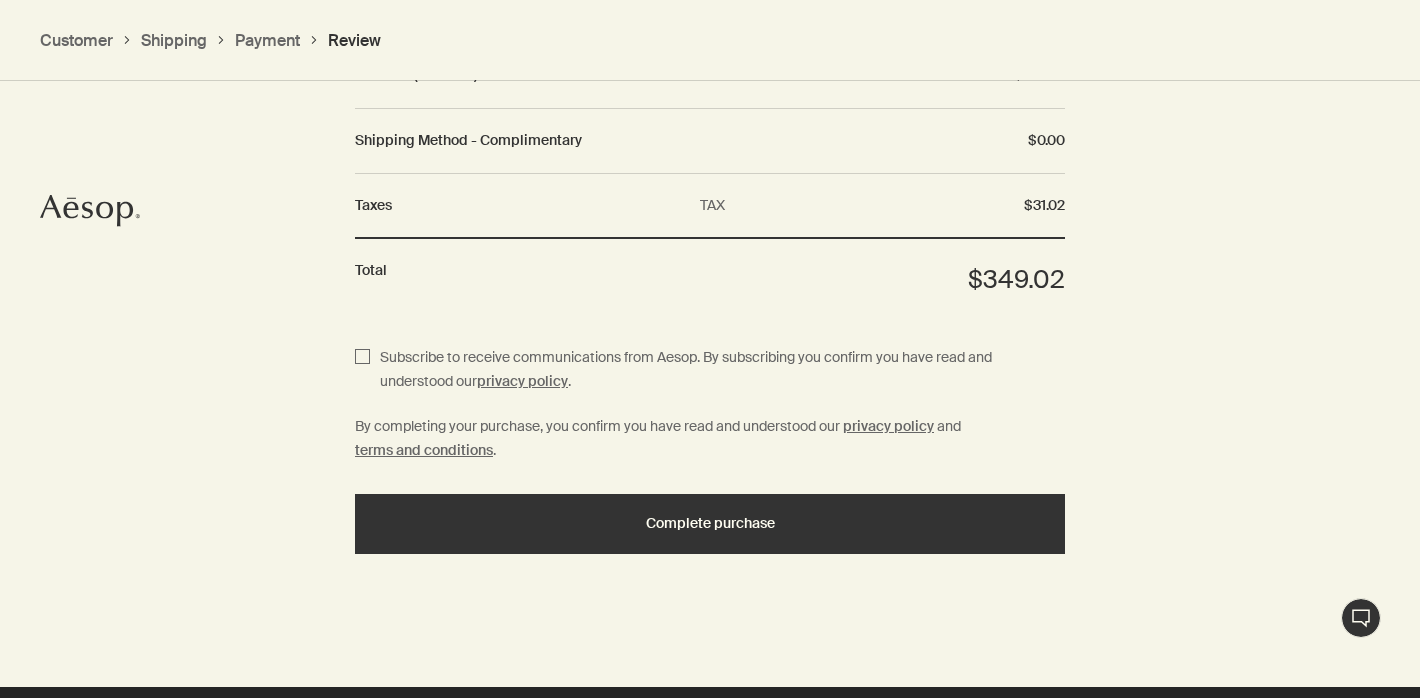 scroll, scrollTop: 2533, scrollLeft: 0, axis: vertical 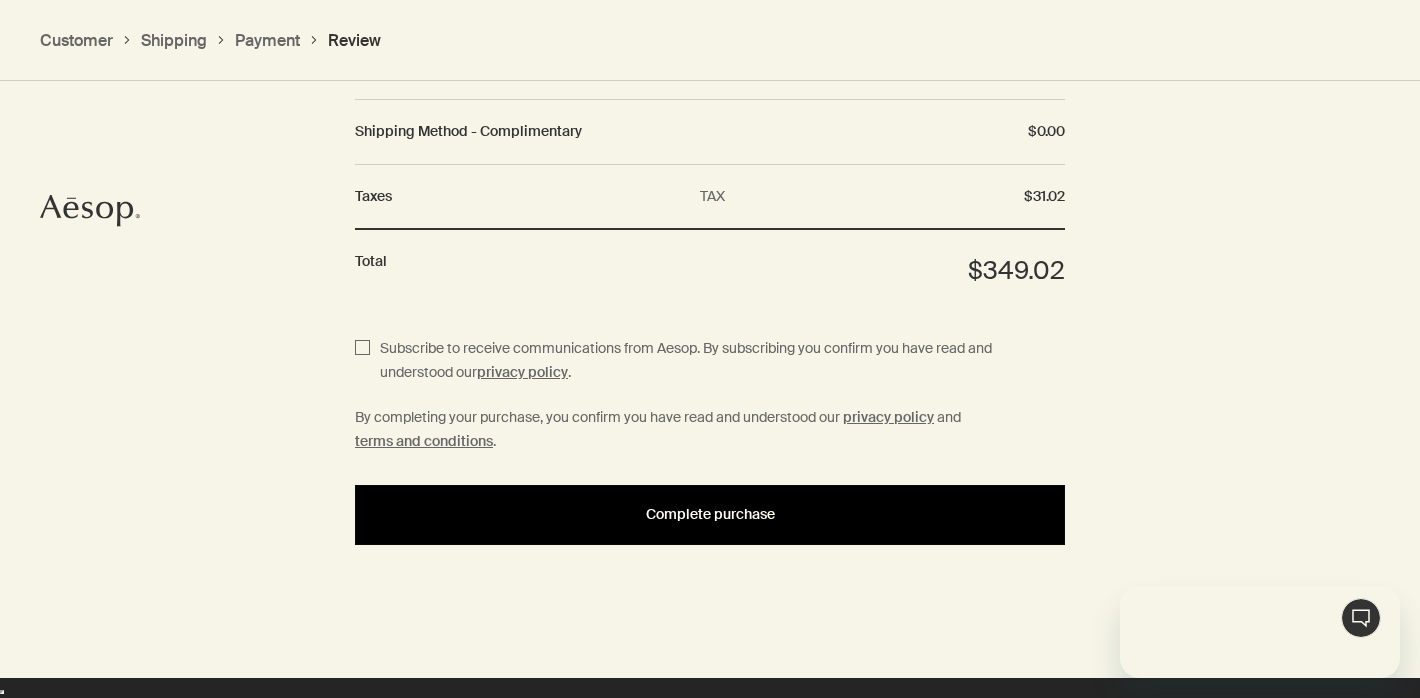 click on "Complete purchase" at bounding box center (710, 514) 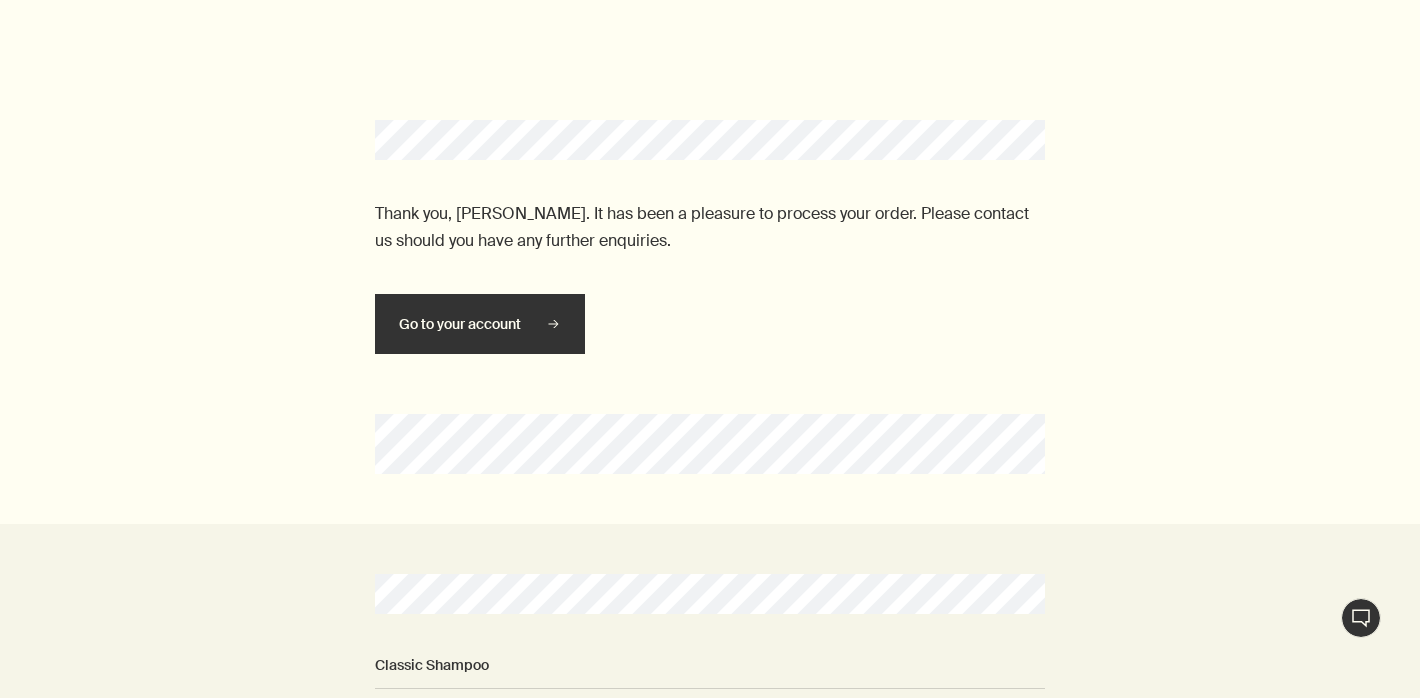 scroll, scrollTop: 0, scrollLeft: 0, axis: both 